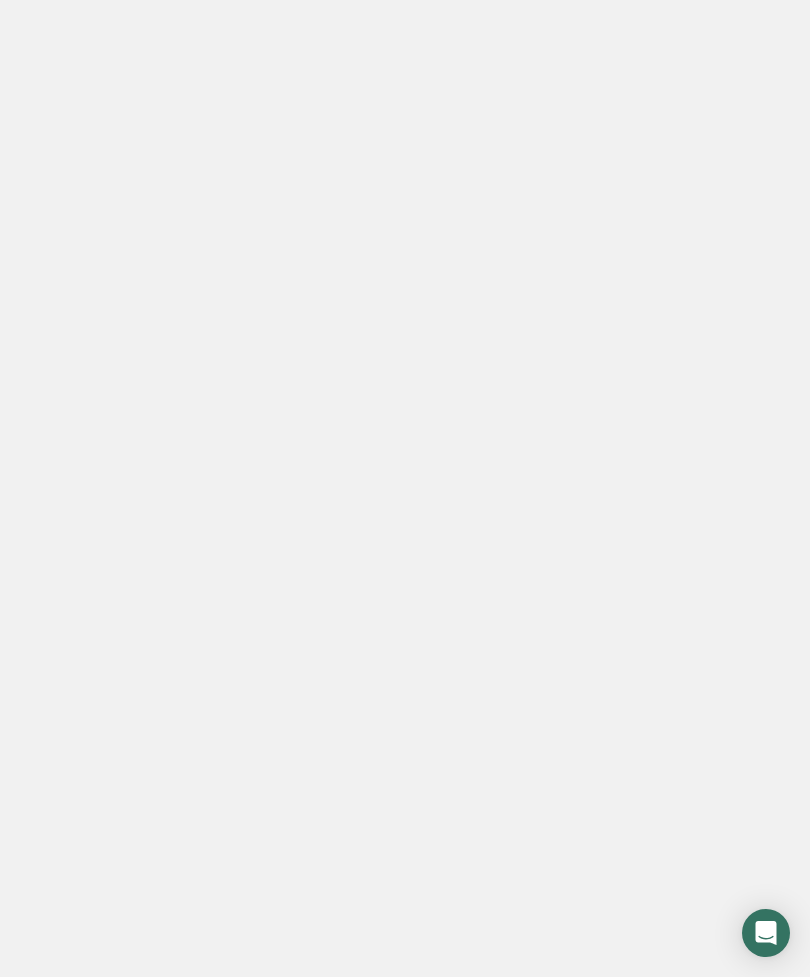 scroll, scrollTop: 0, scrollLeft: 0, axis: both 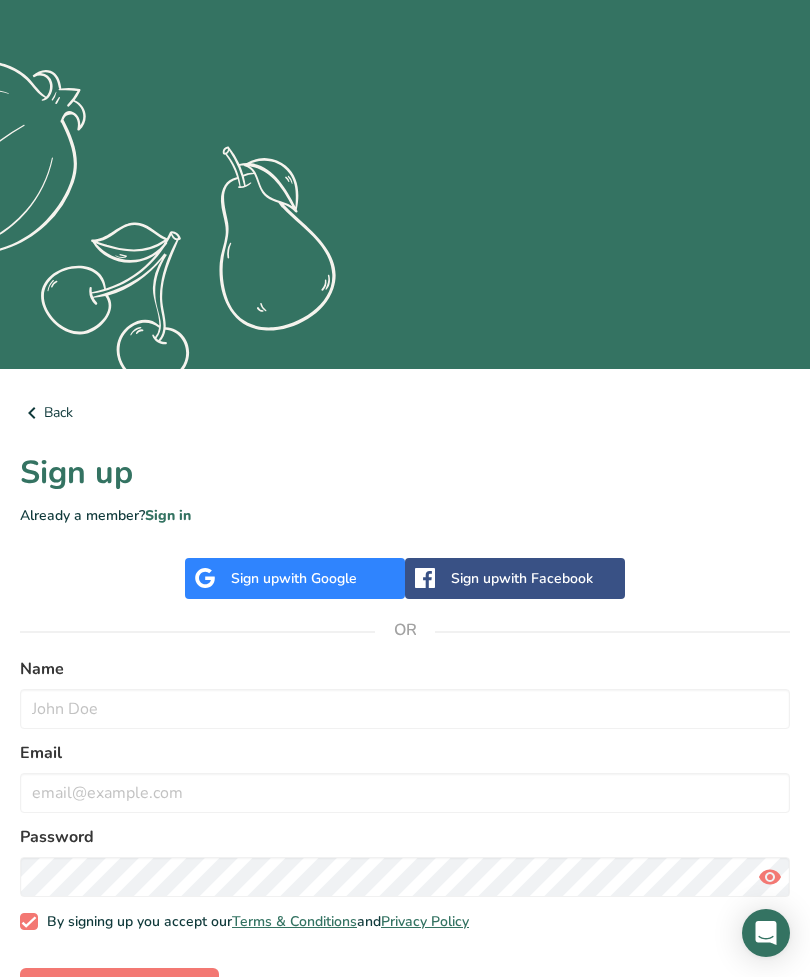 click on "Sign up  with Google" at bounding box center (294, 578) 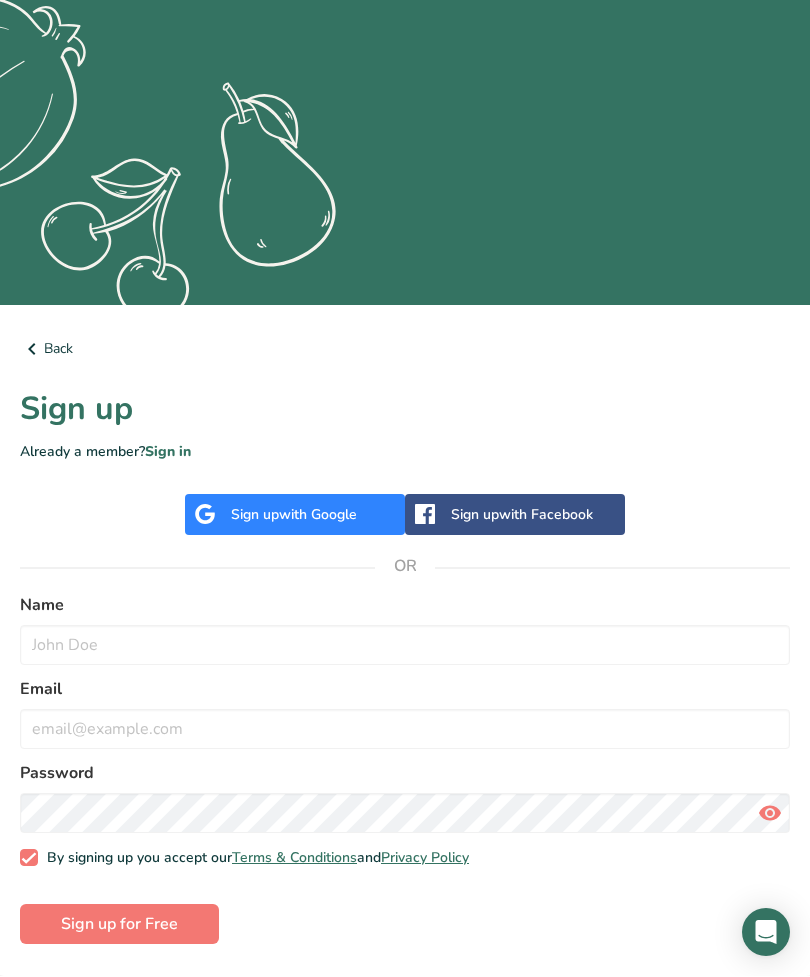 scroll, scrollTop: 349, scrollLeft: 0, axis: vertical 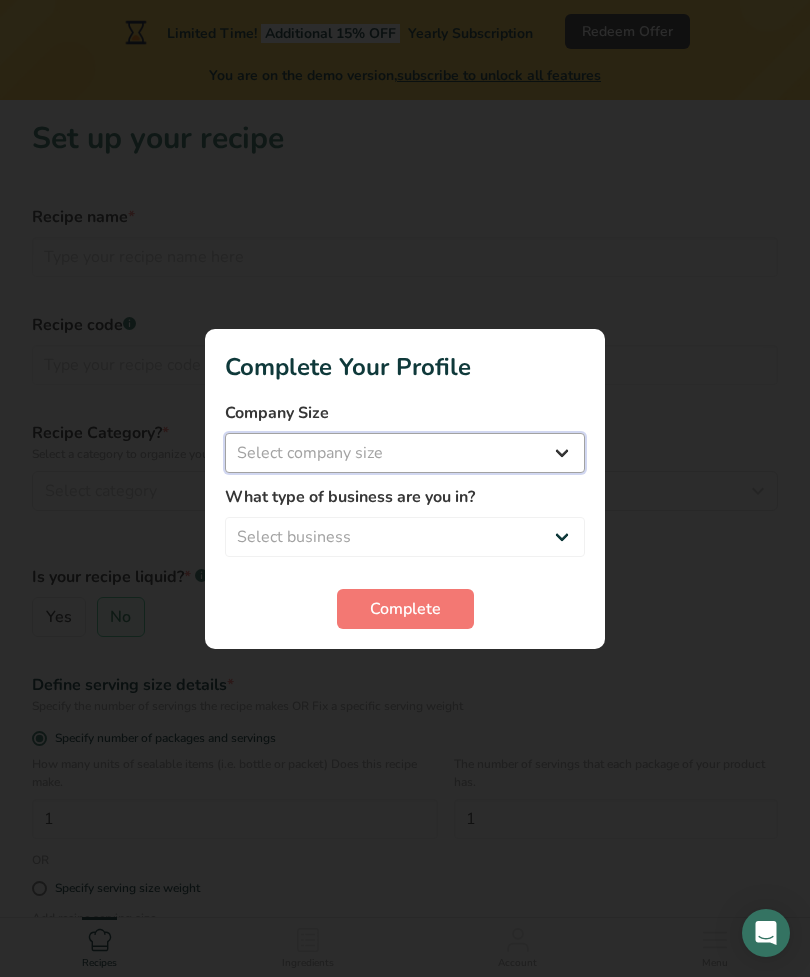 select on "1" 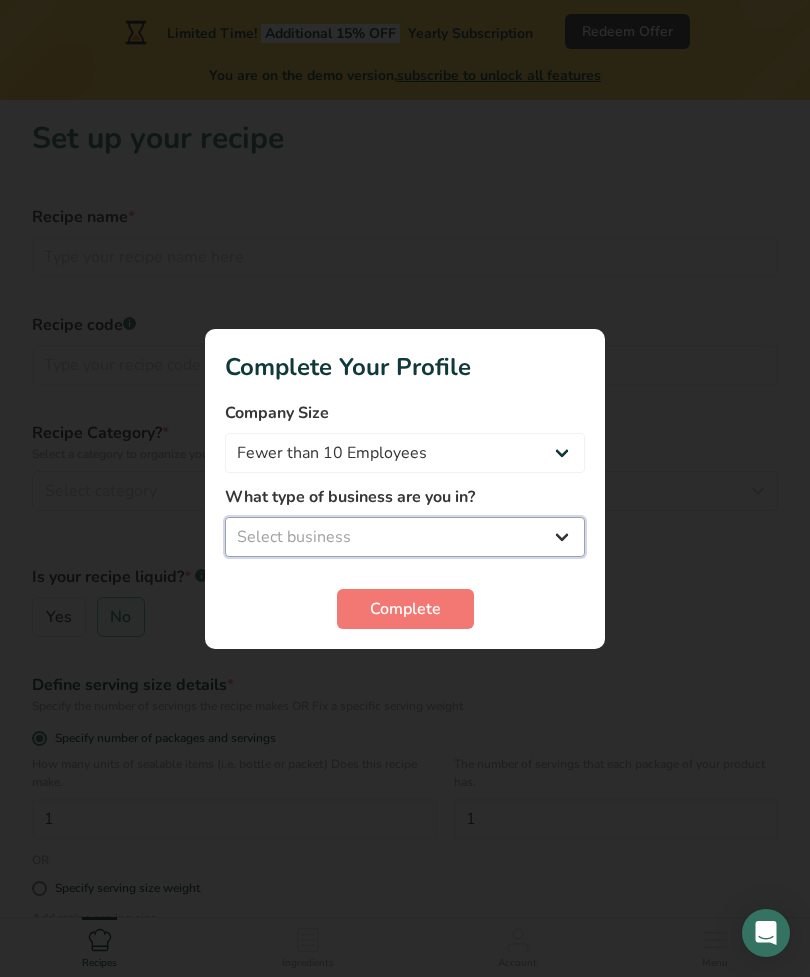 select on "3" 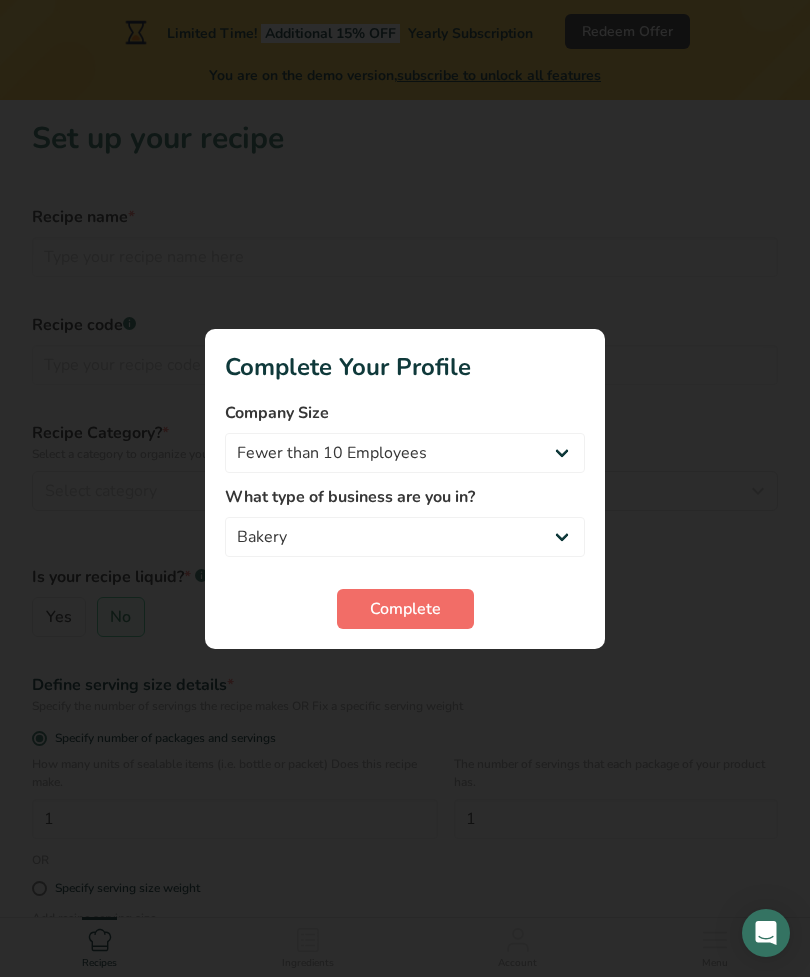 click on "Complete" at bounding box center [405, 609] 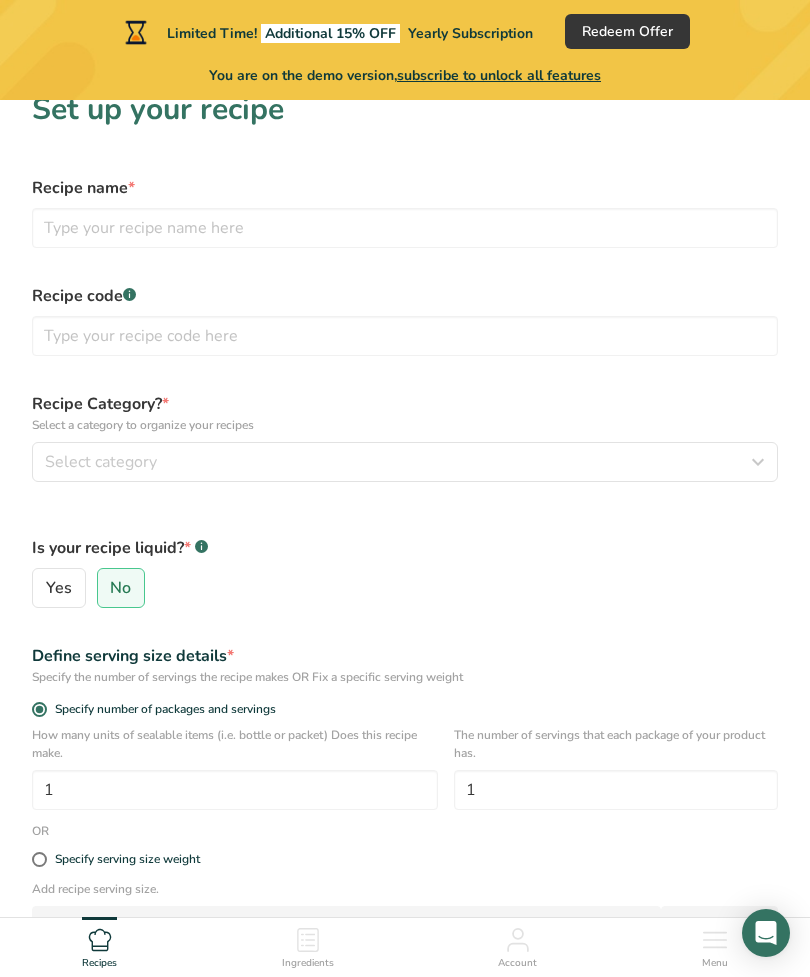 scroll, scrollTop: 0, scrollLeft: 0, axis: both 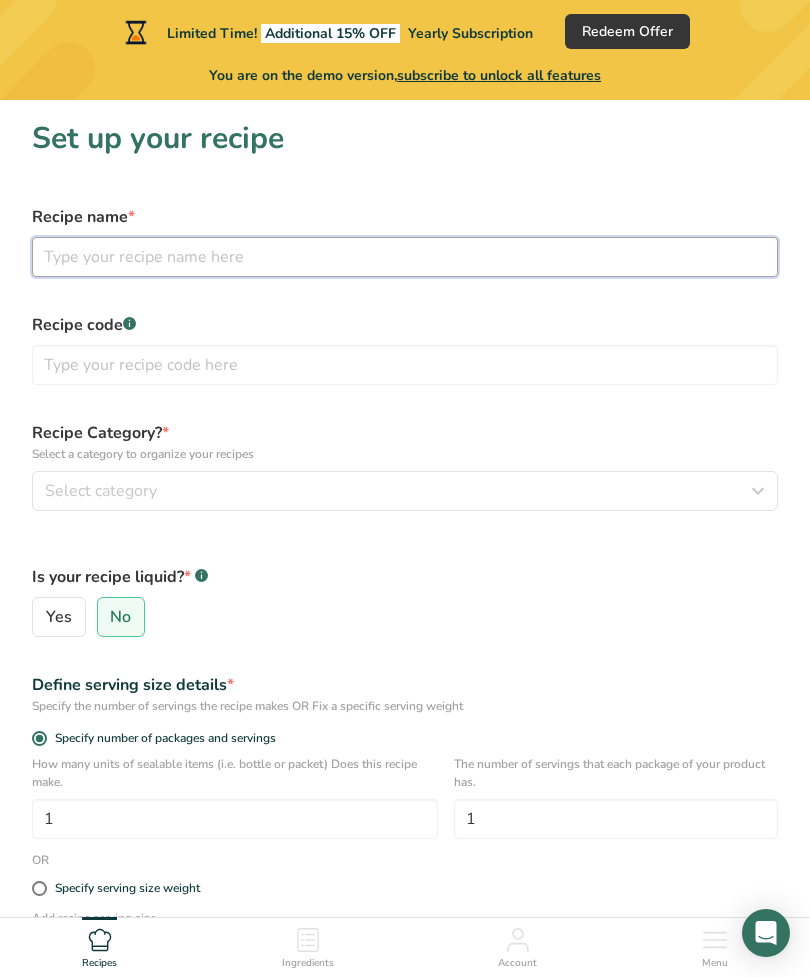 click at bounding box center [405, 257] 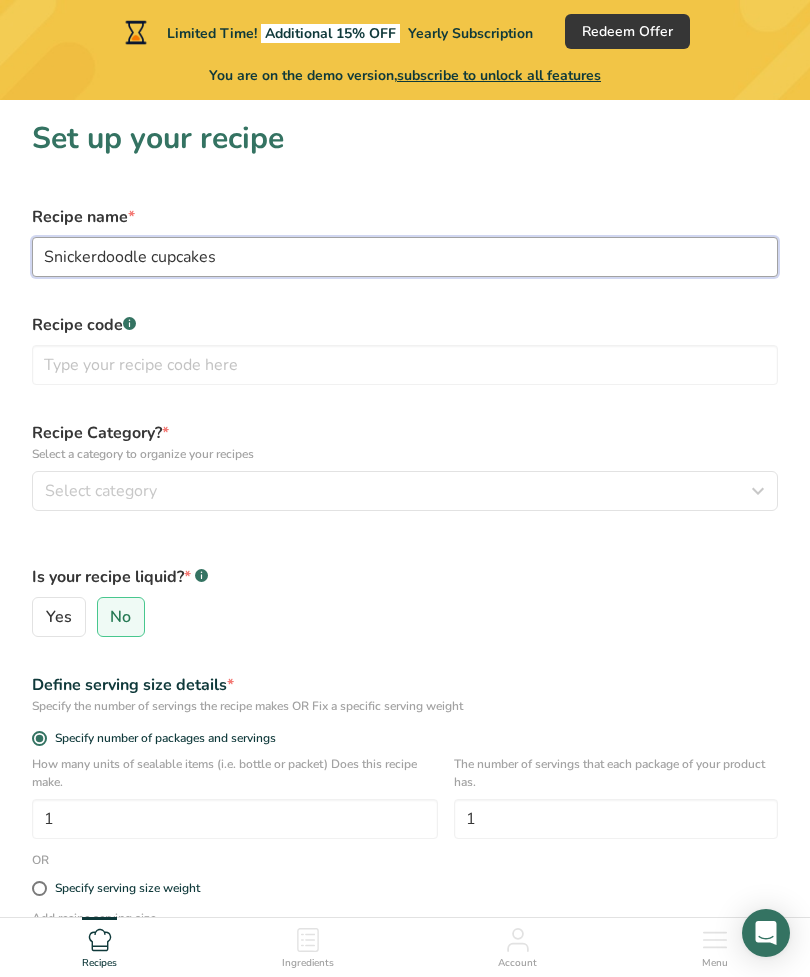click on "Snickerdoodle cupcakes" at bounding box center (405, 257) 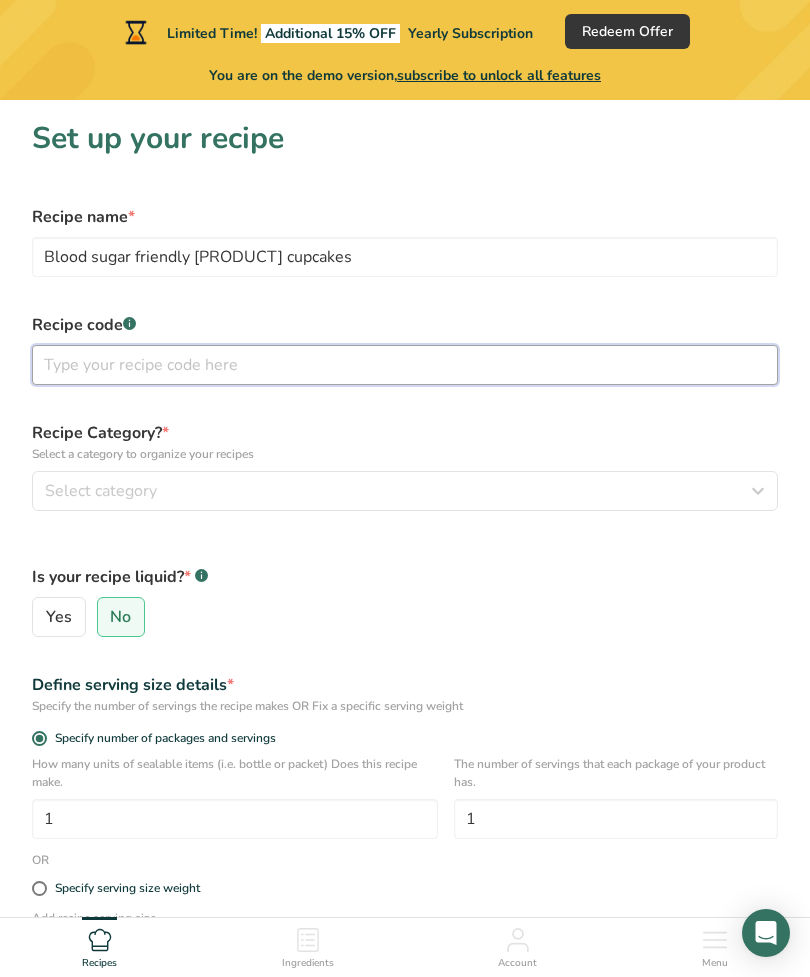 click at bounding box center (405, 365) 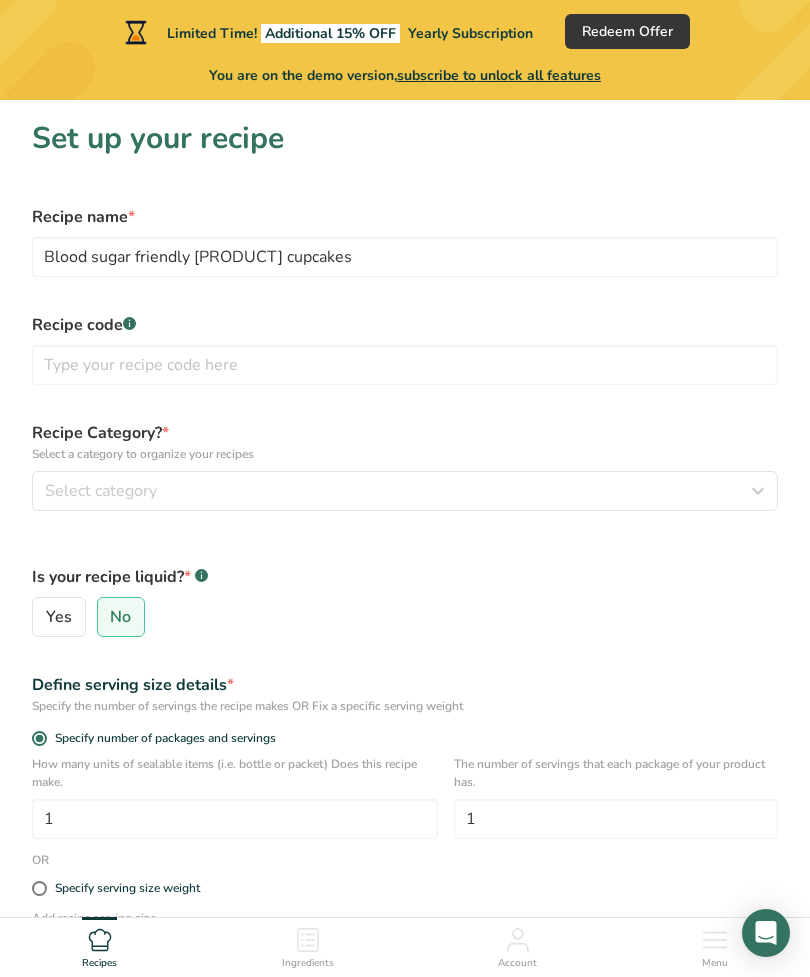 click on "Recipe code
.a-a{fill:#347362;}.b-a{fill:#fff;}" at bounding box center (405, 325) 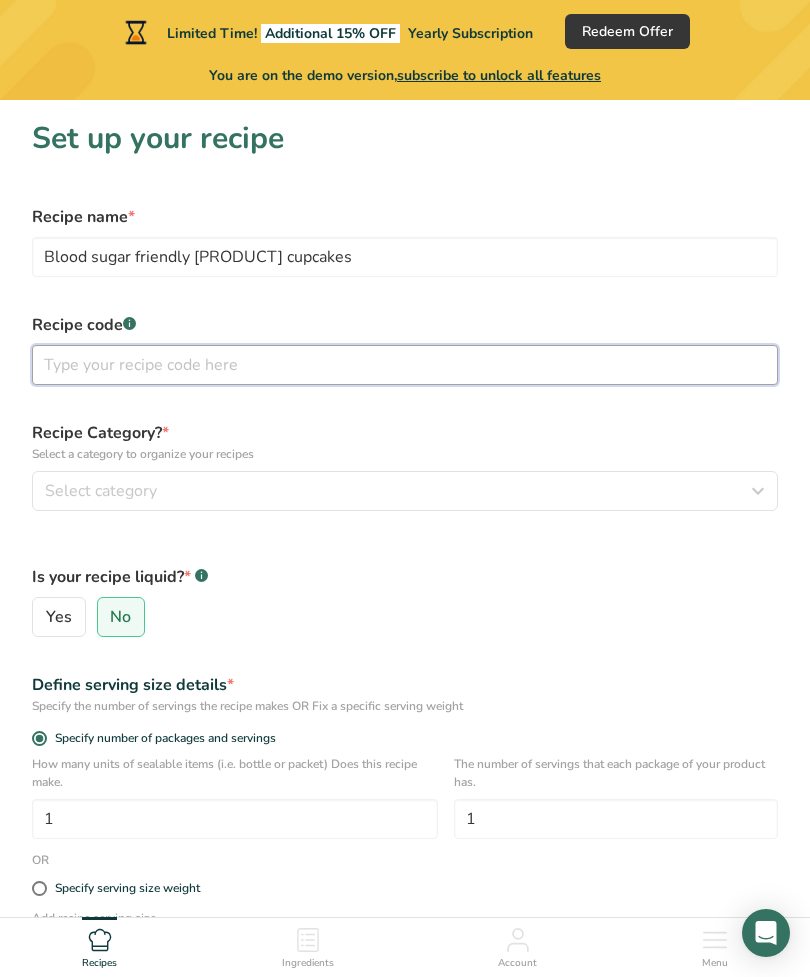 click at bounding box center [405, 365] 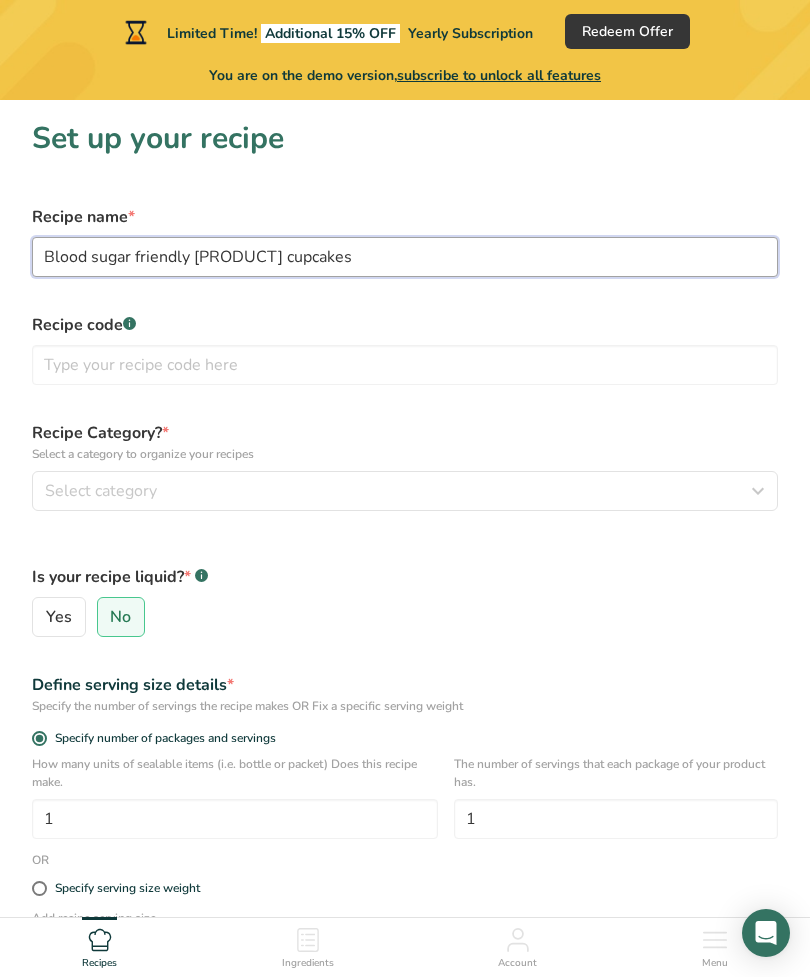 drag, startPoint x: 188, startPoint y: 256, endPoint x: 0, endPoint y: 260, distance: 188.04254 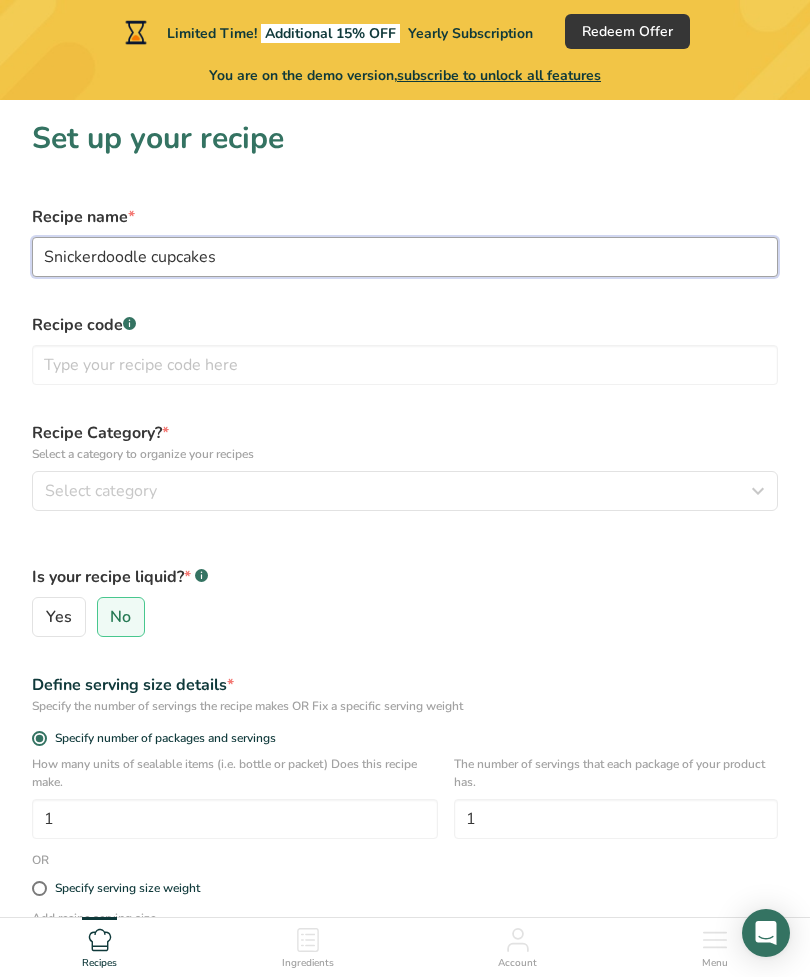 type on "Snickerdoodle cupcakes" 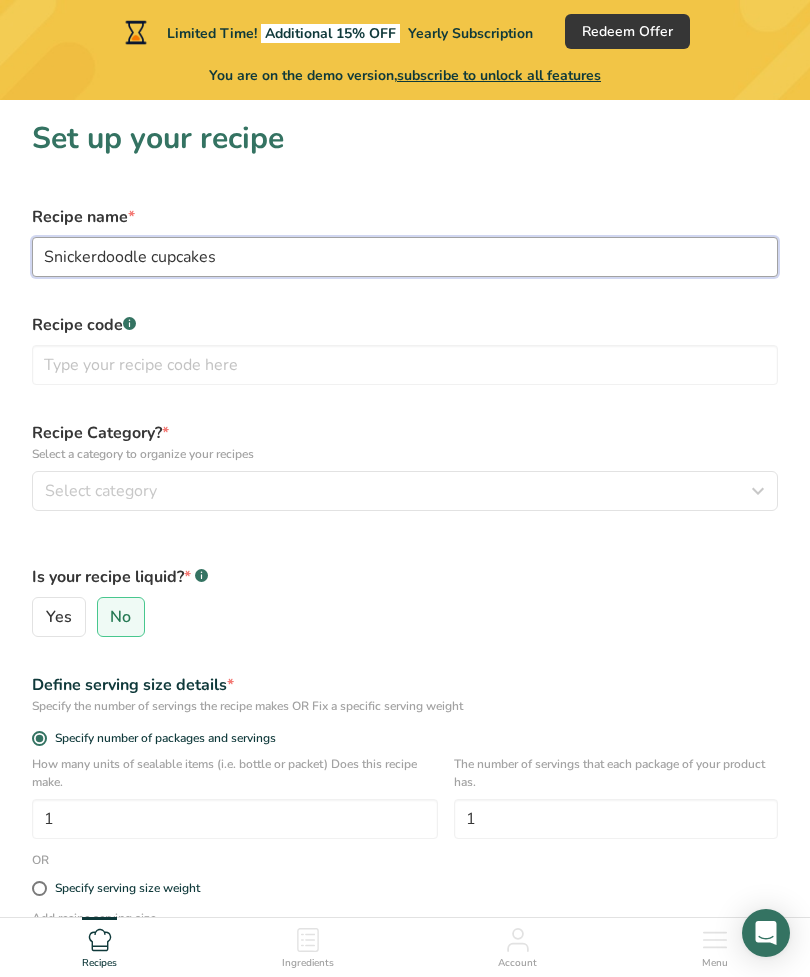 click on "Continue" at bounding box center [405, 1051] 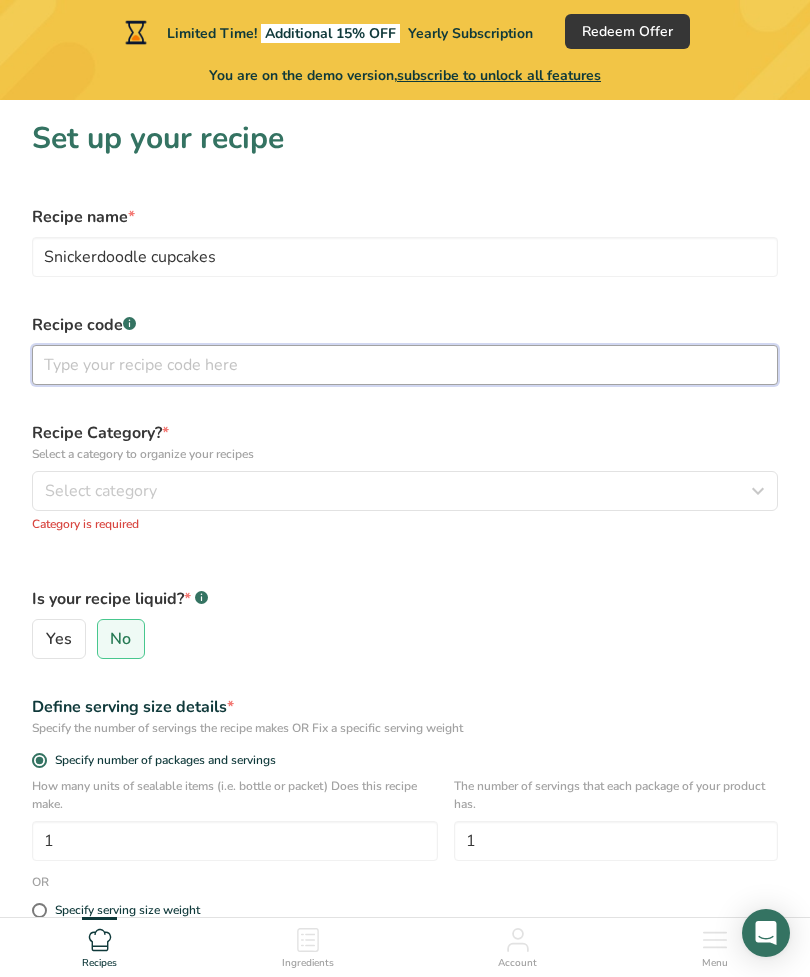 click at bounding box center (405, 365) 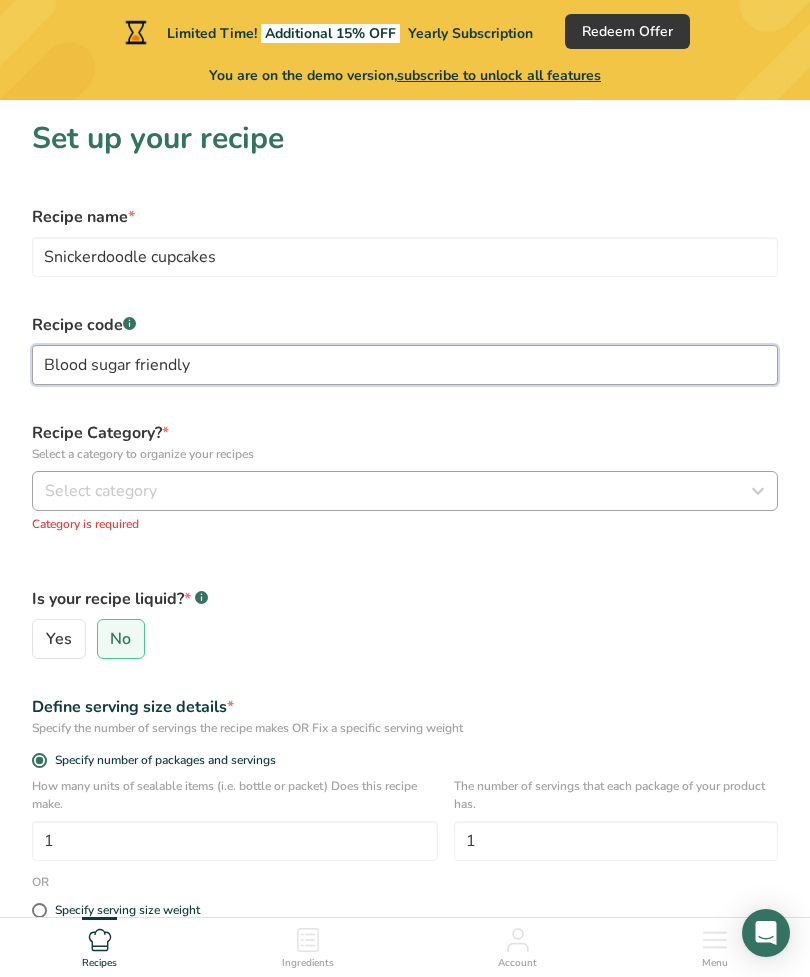 type on "Blood sugar friendly" 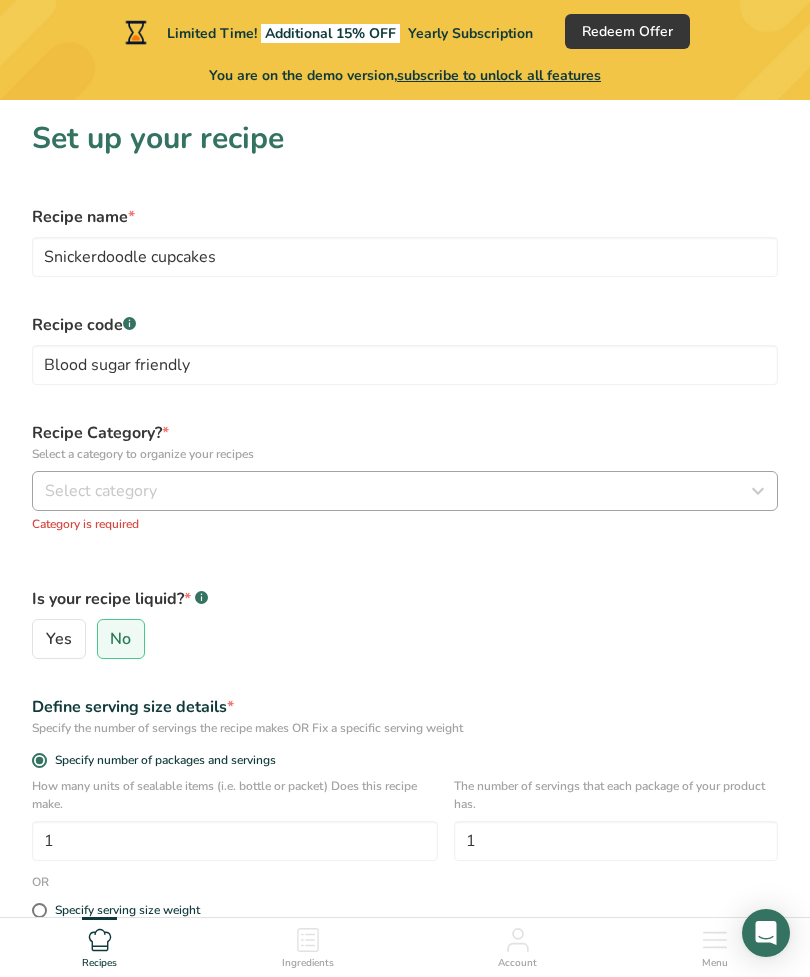 click on "Select category" at bounding box center [101, 491] 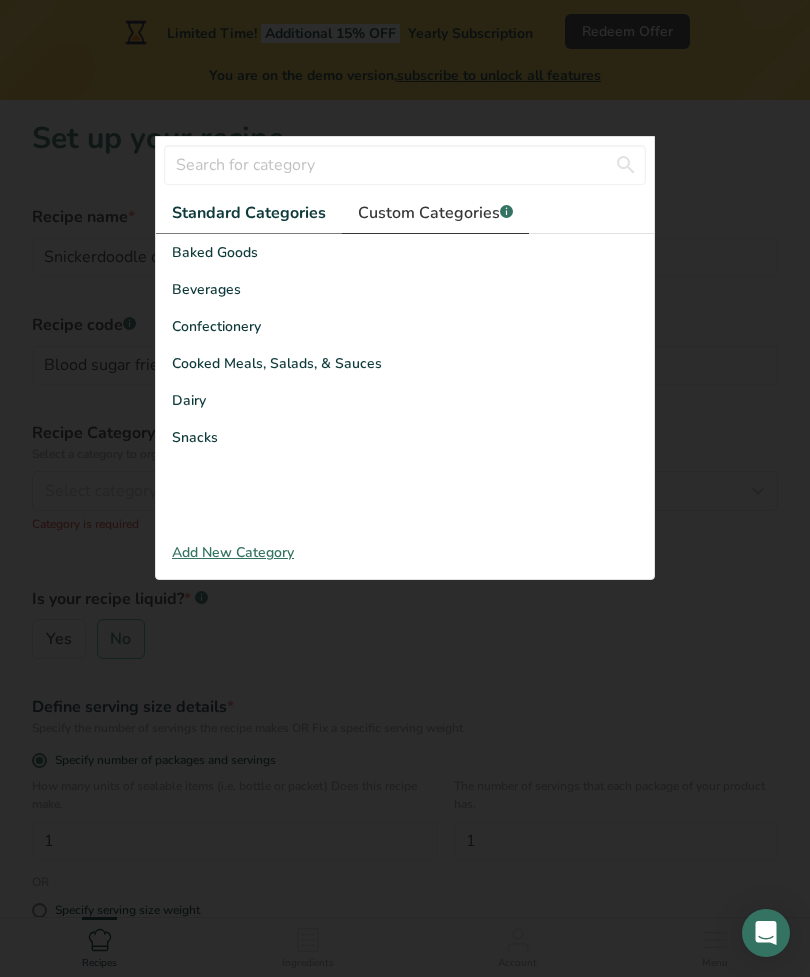click on "Custom Categories
.a-a{fill:#347362;}.b-a{fill:#fff;}" at bounding box center [435, 213] 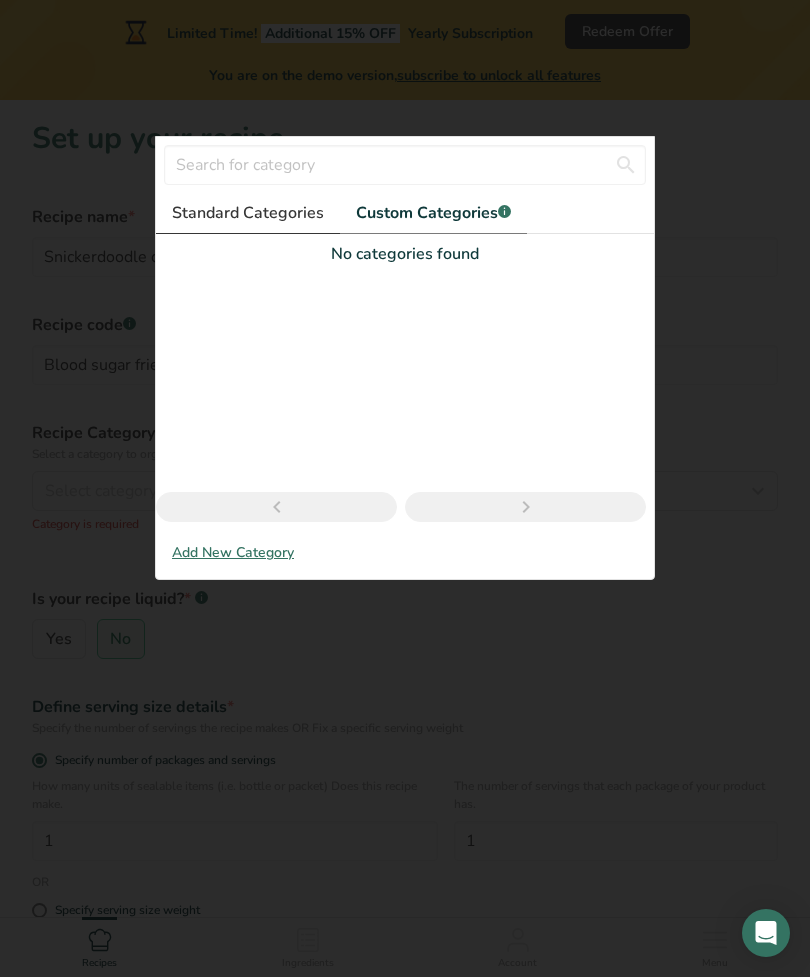 click on "Standard Categories" at bounding box center (248, 213) 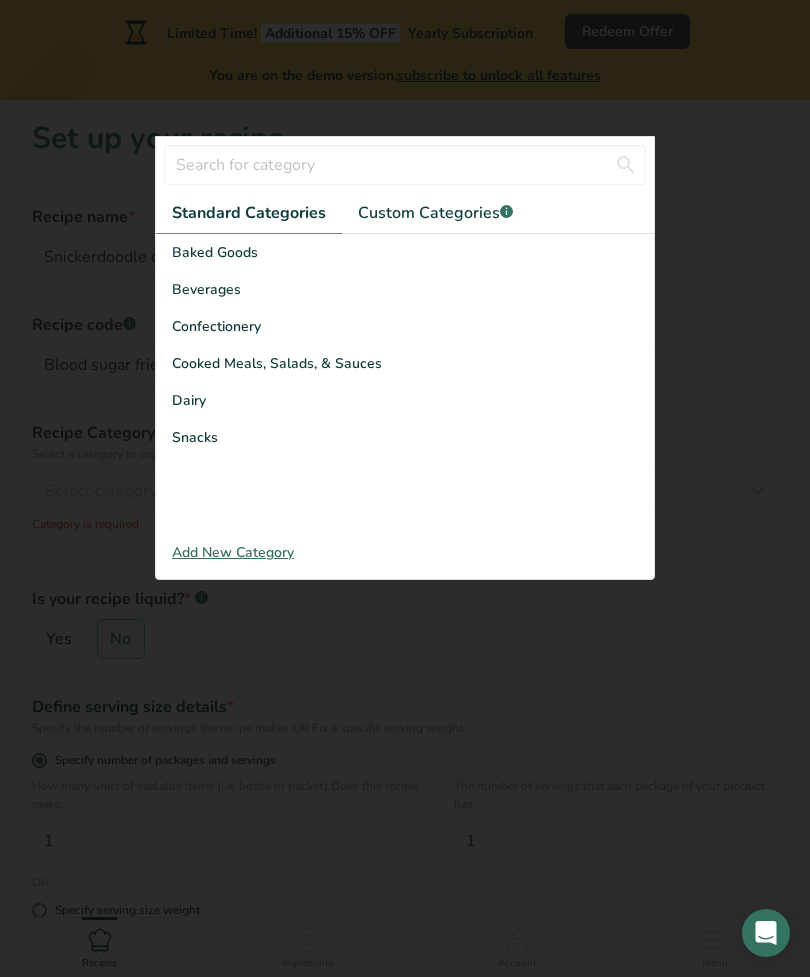 click on "Add New Category" at bounding box center [405, 552] 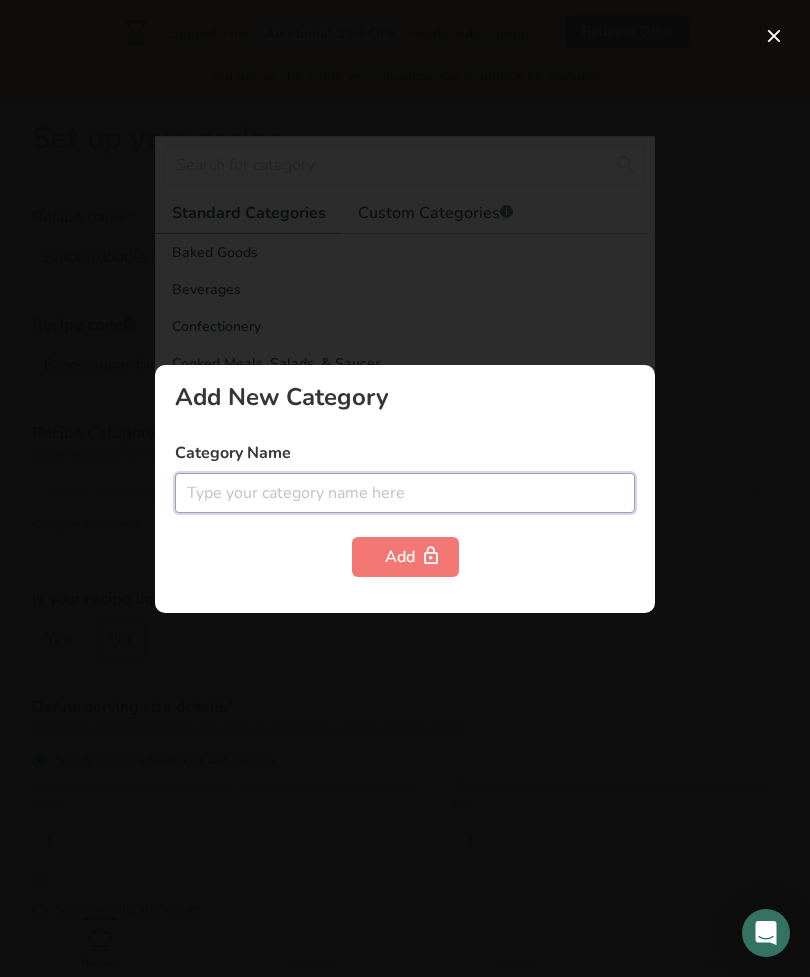 click at bounding box center [405, 493] 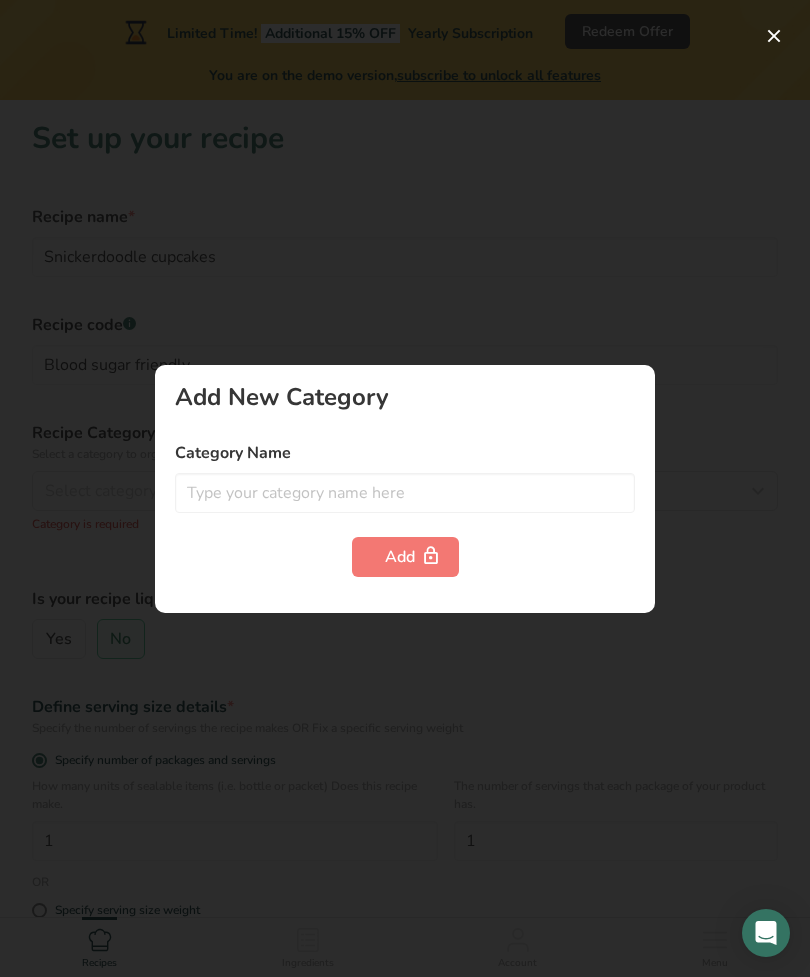 click on "Add New Category
Category Name
Add" at bounding box center [405, 489] 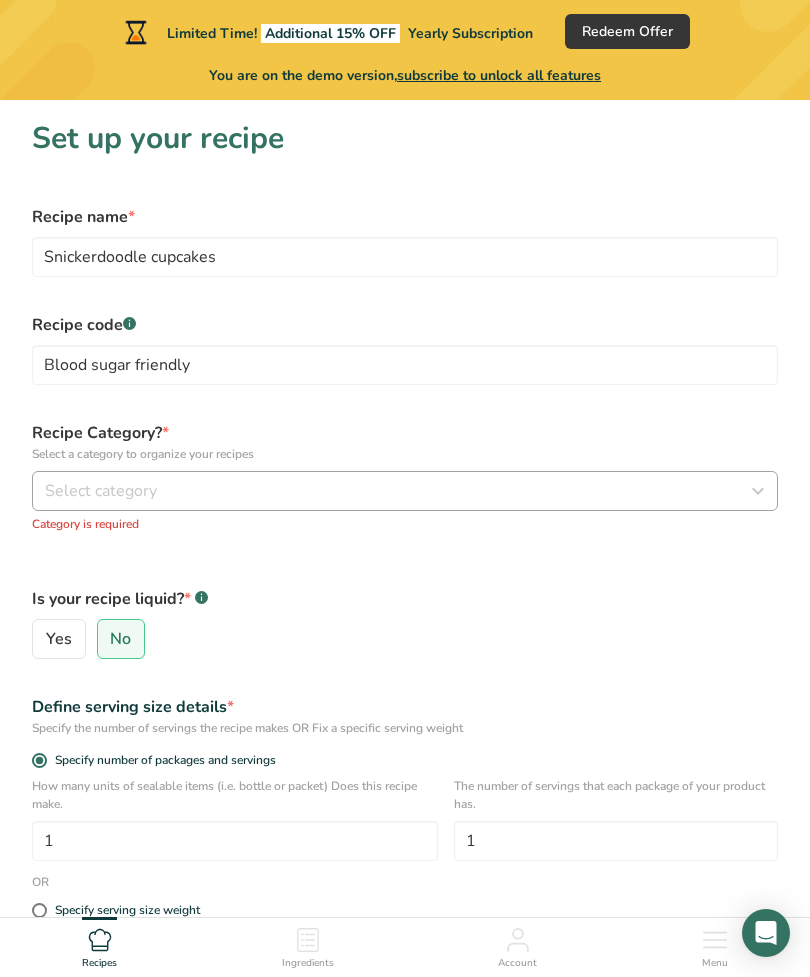 click on "Select category" at bounding box center [101, 491] 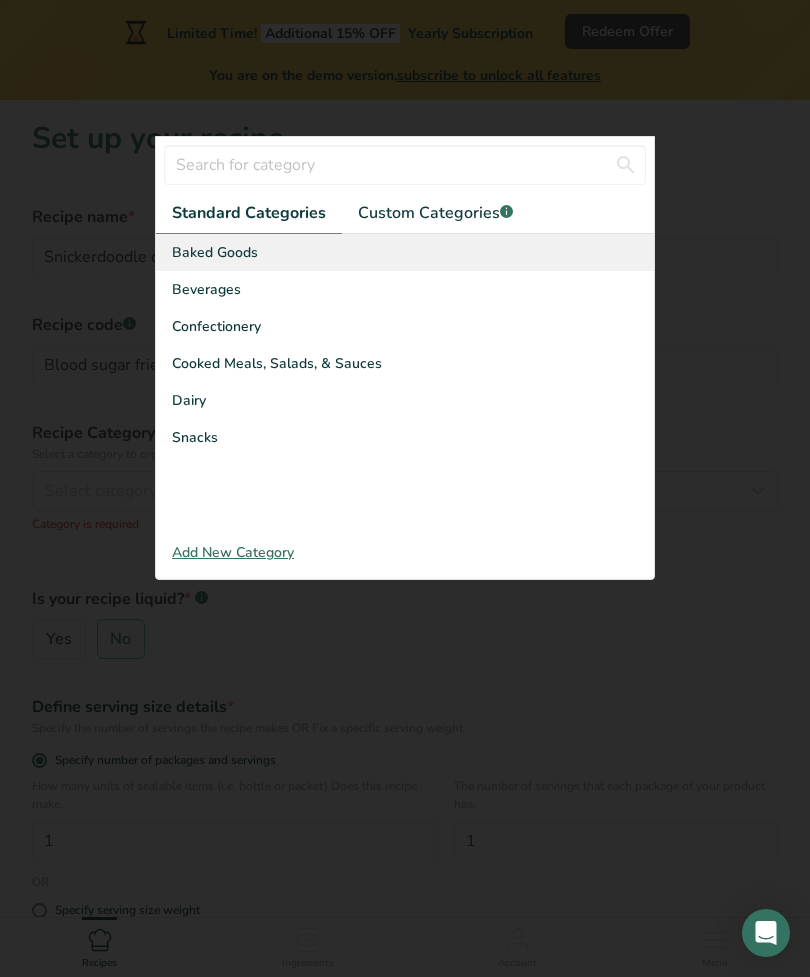click on "Baked Goods" at bounding box center (405, 252) 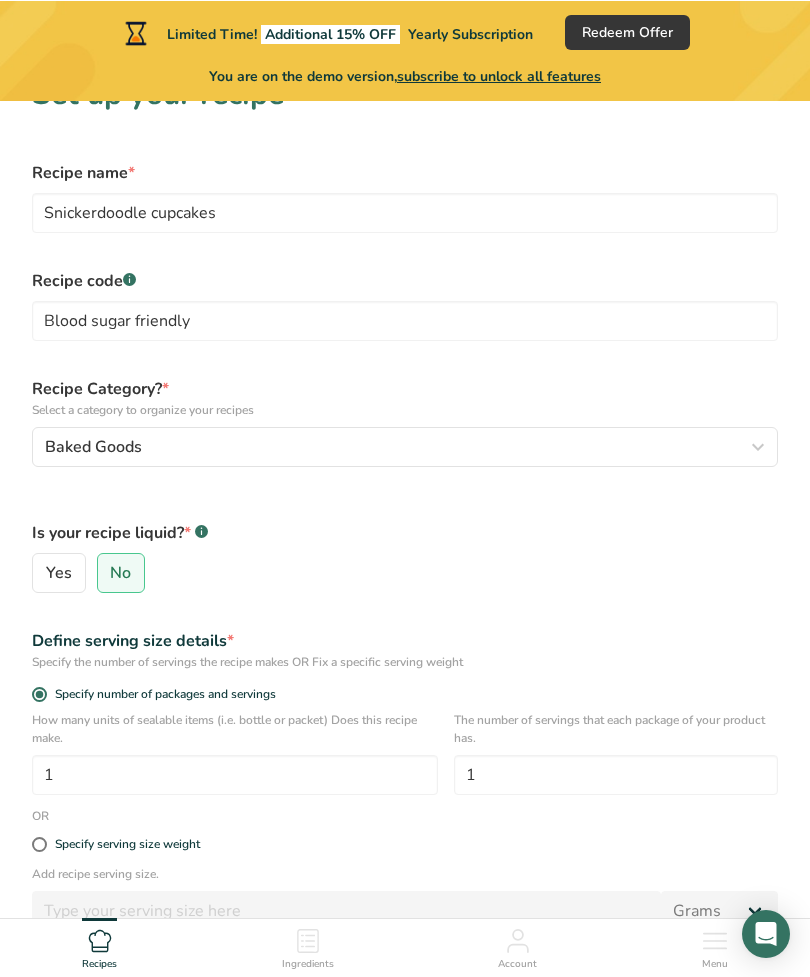 scroll, scrollTop: 44, scrollLeft: 0, axis: vertical 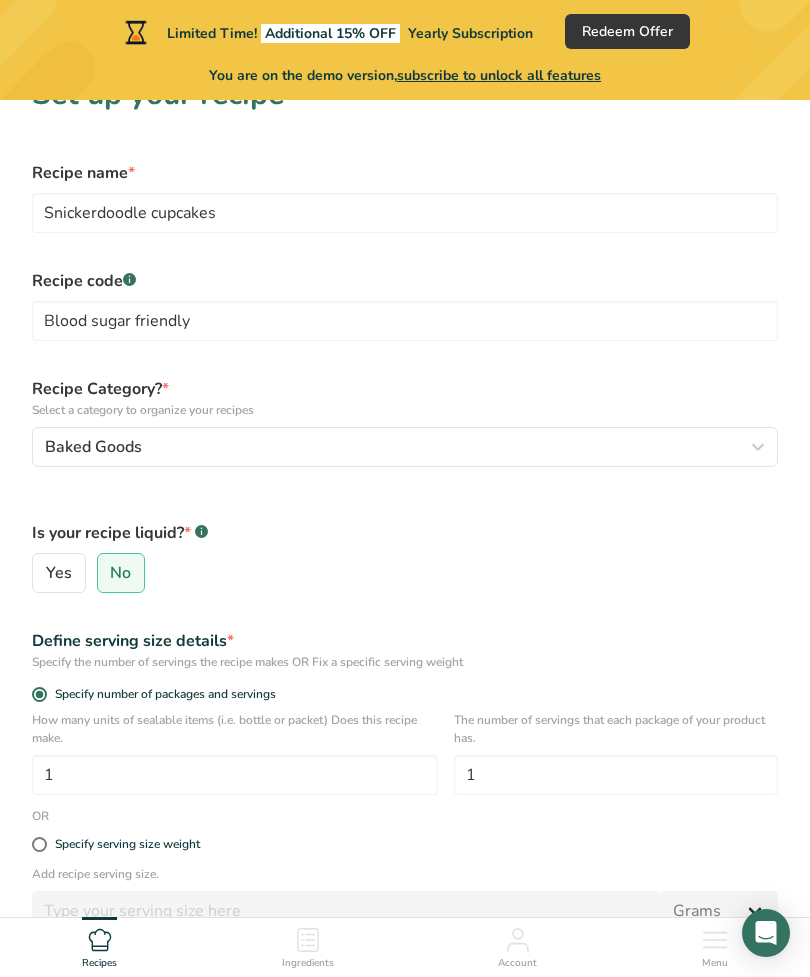 click on "Is your recipe liquid? *   .a-a{fill:#347362;}.b-a{fill:#fff;}" at bounding box center (405, 533) 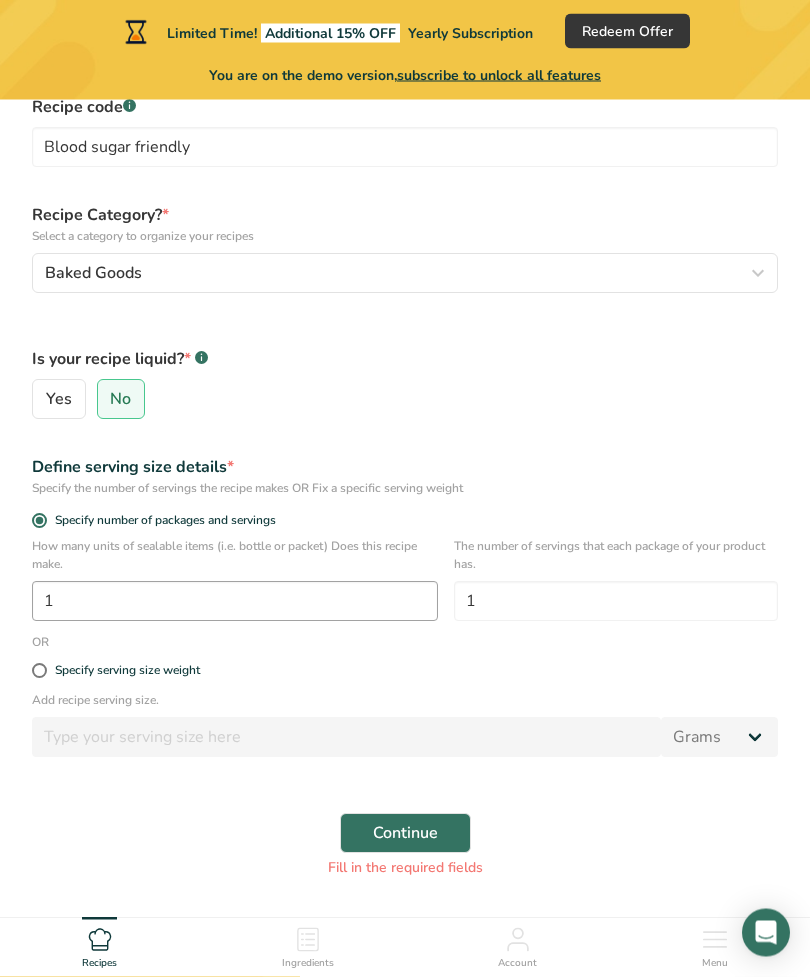 scroll, scrollTop: 235, scrollLeft: 0, axis: vertical 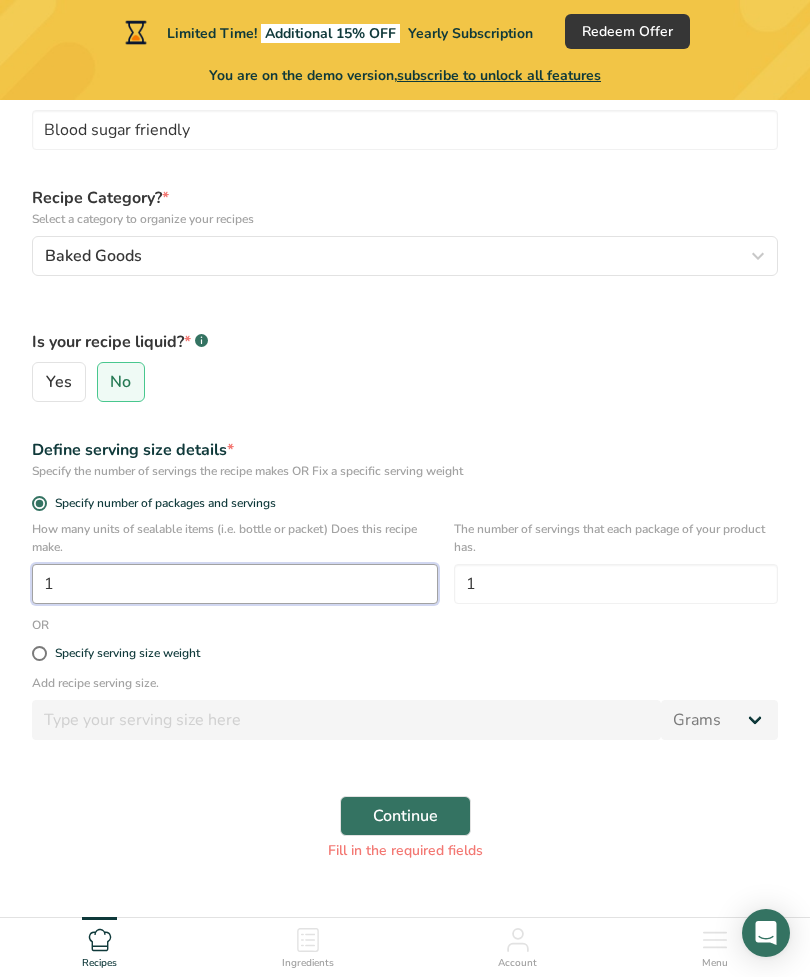 click on "1" at bounding box center [235, 584] 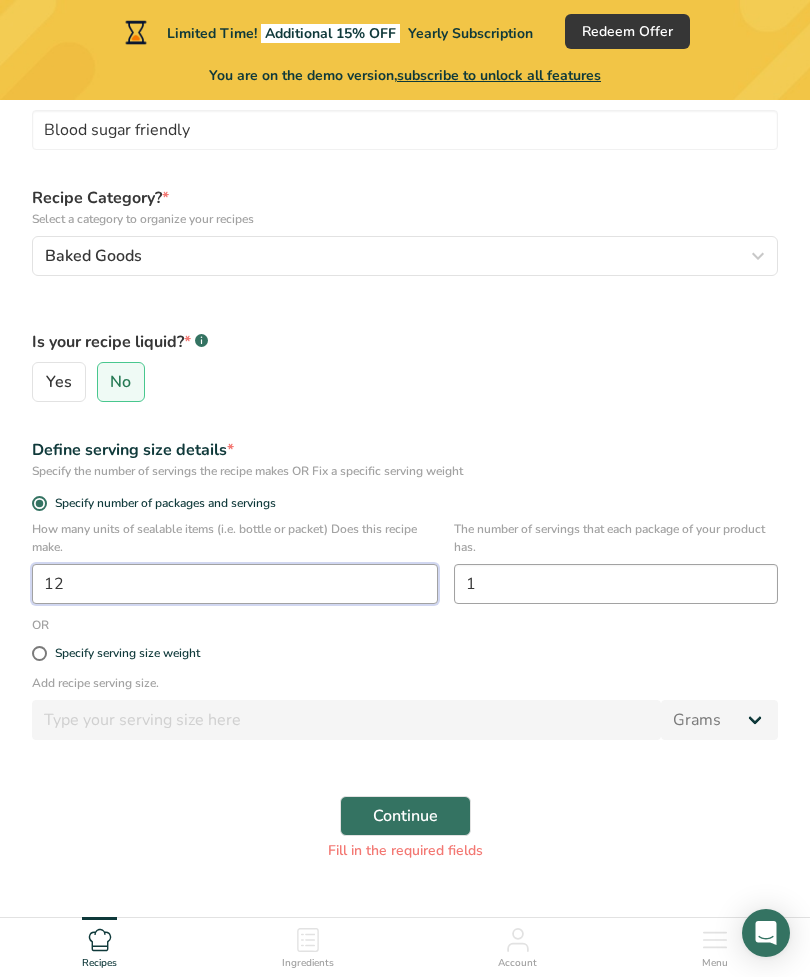 type on "12" 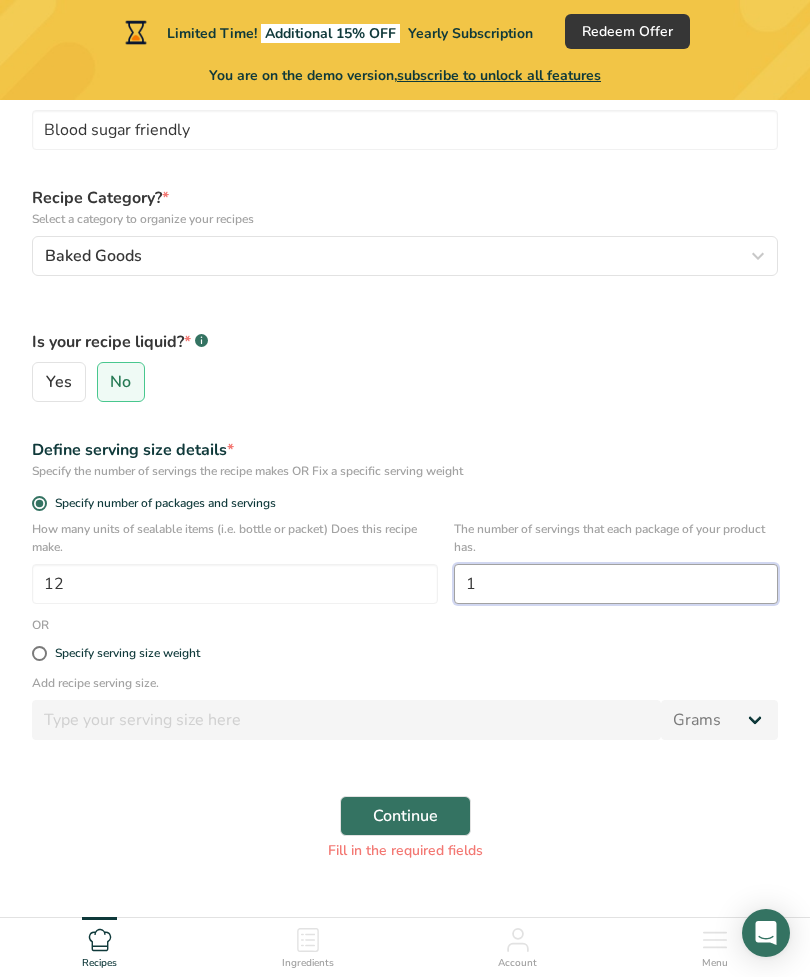 click on "1" at bounding box center [616, 584] 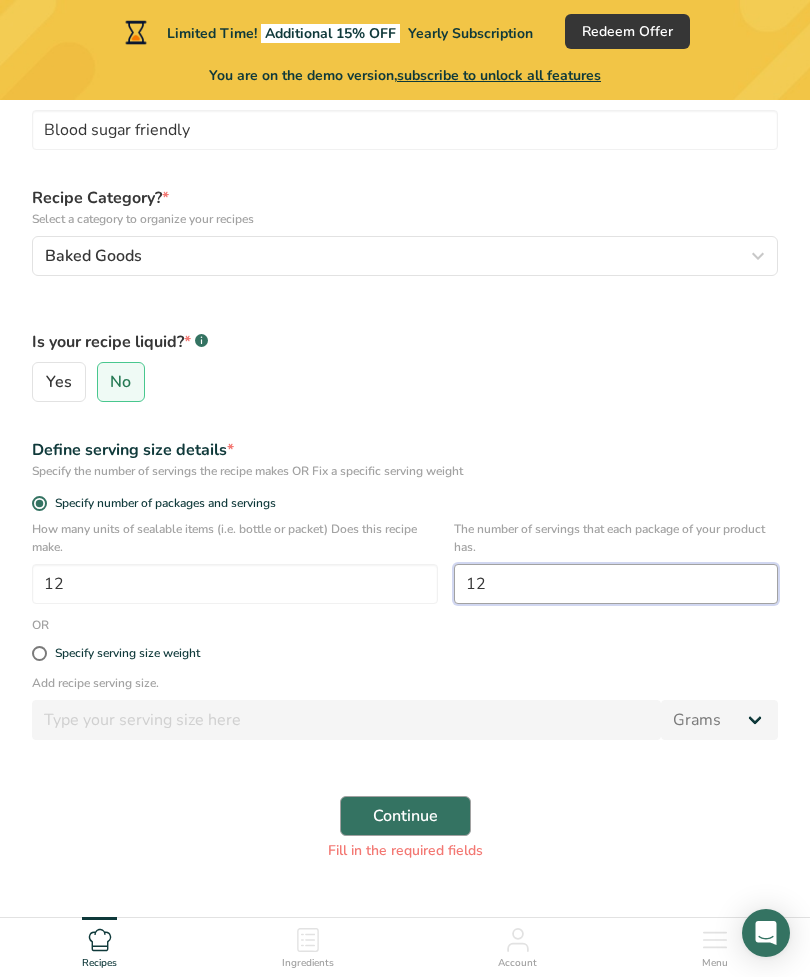 type on "12" 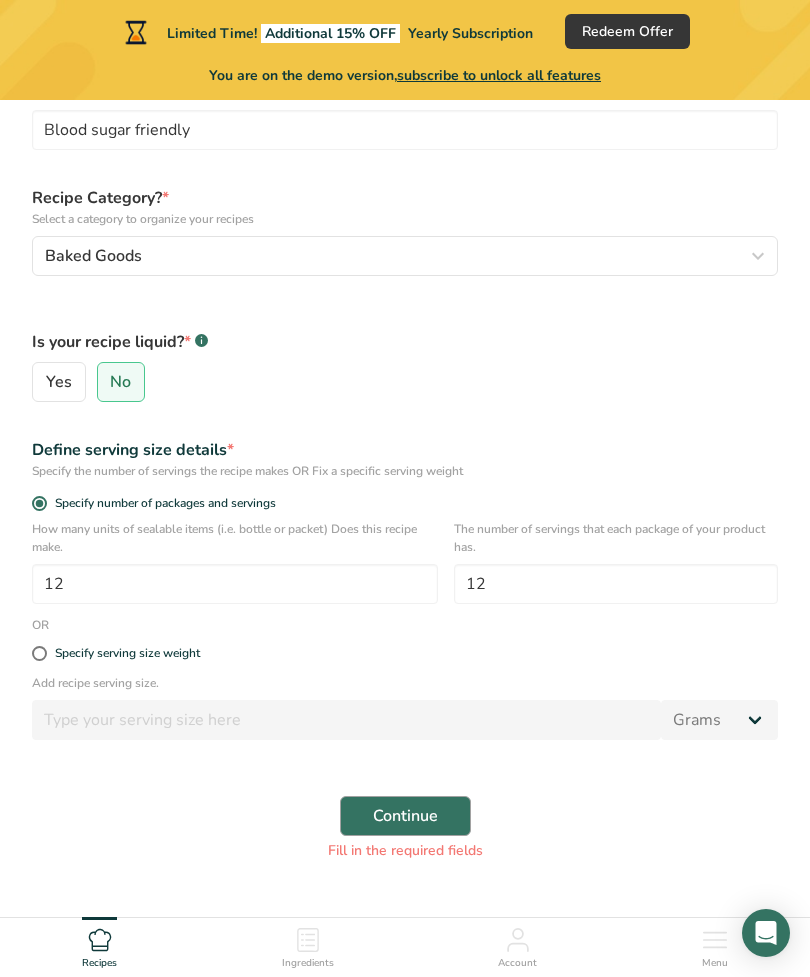 click on "Continue" at bounding box center [405, 816] 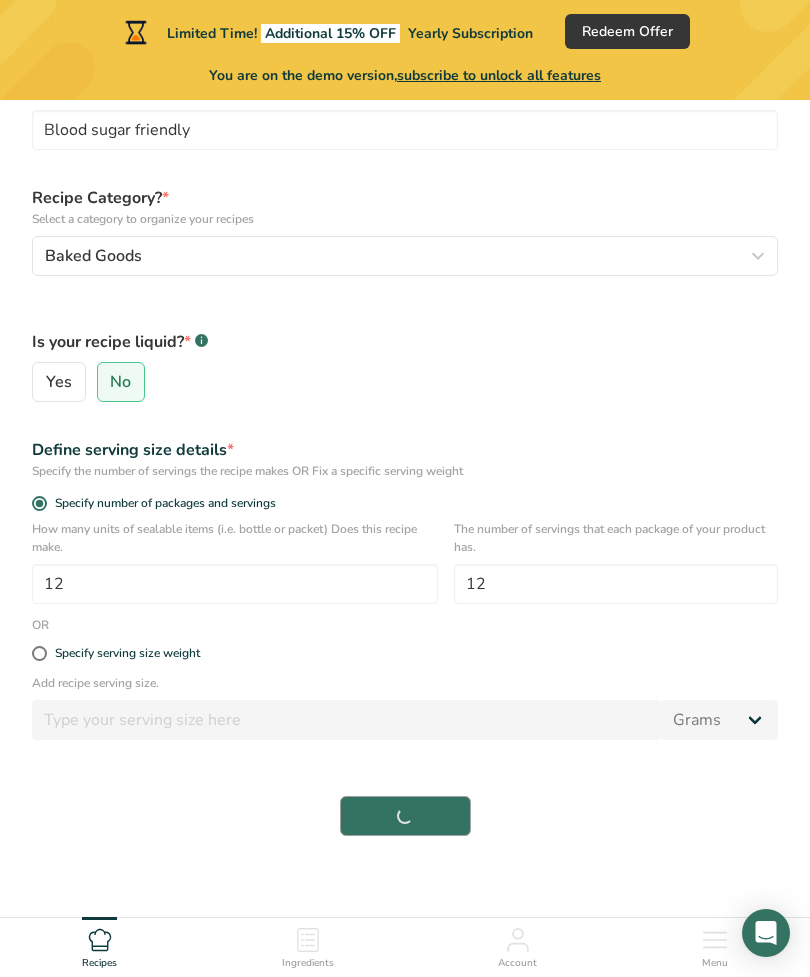 scroll, scrollTop: 210, scrollLeft: 0, axis: vertical 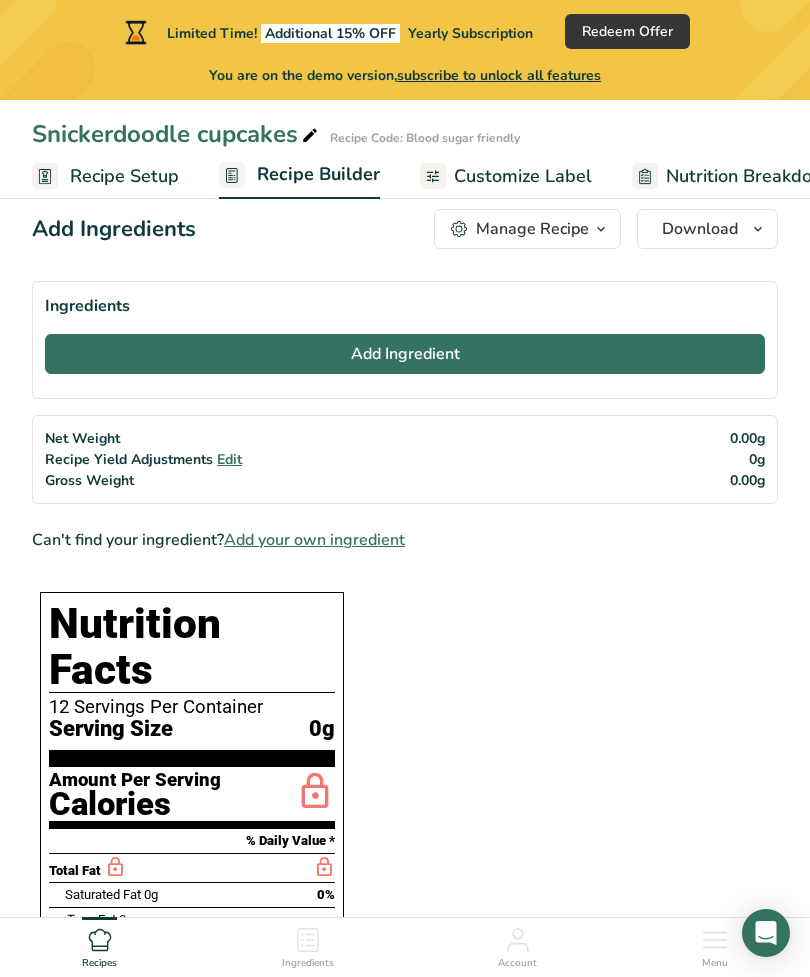 click on "Add Ingredient" at bounding box center [405, 354] 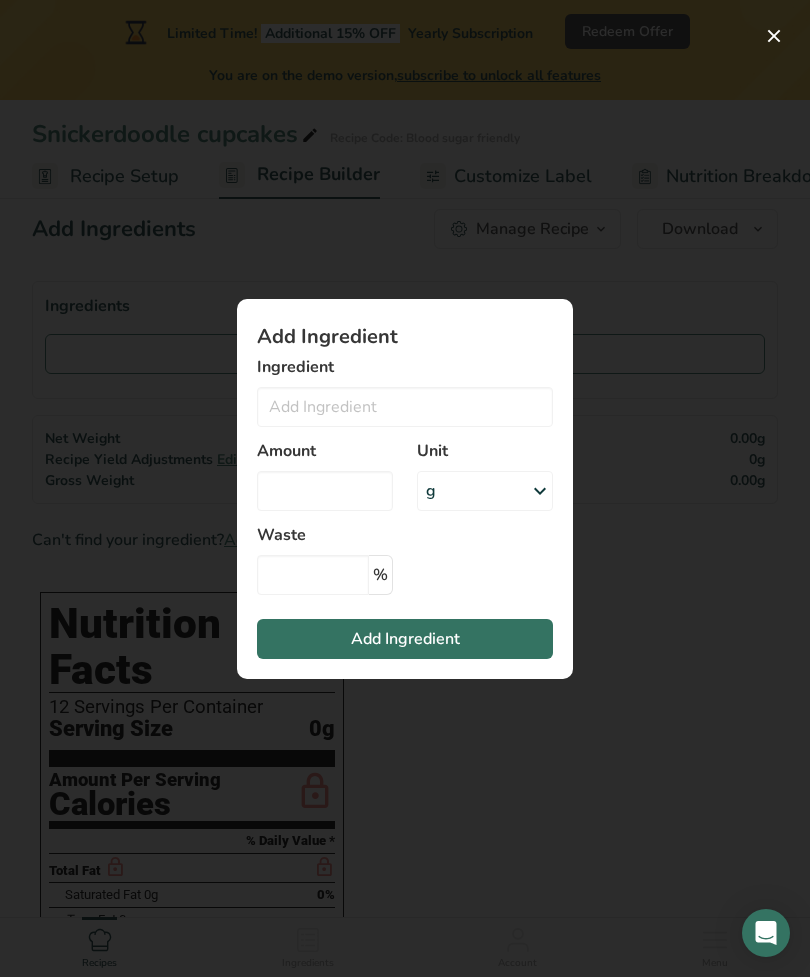 click at bounding box center [405, 488] 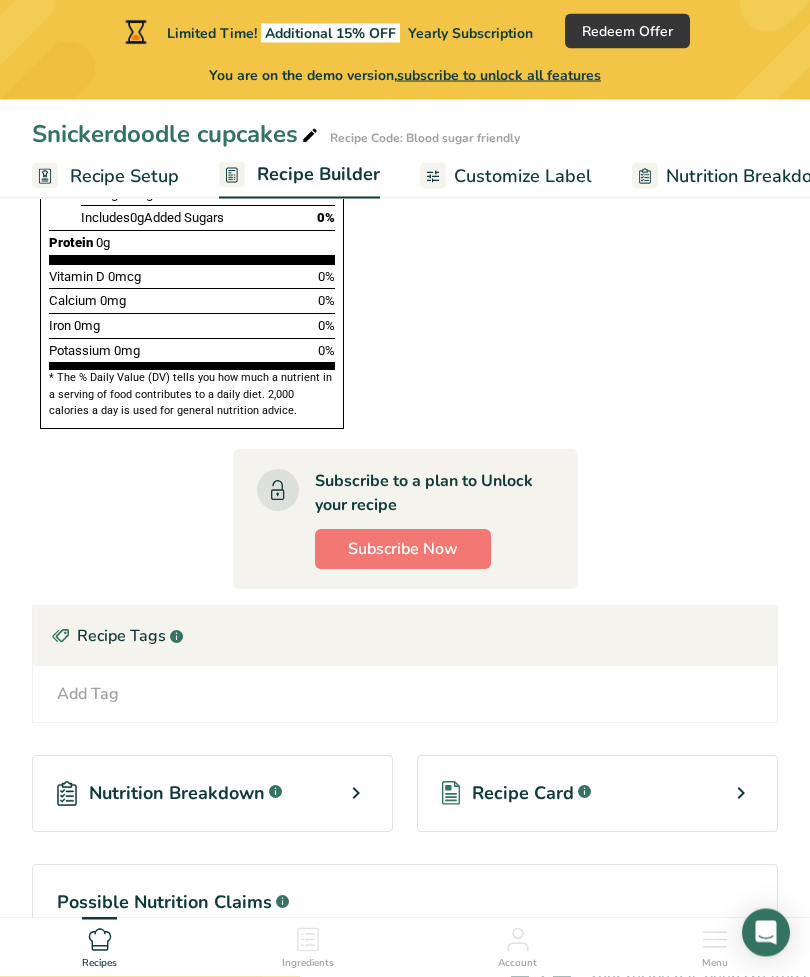 scroll, scrollTop: 941, scrollLeft: 0, axis: vertical 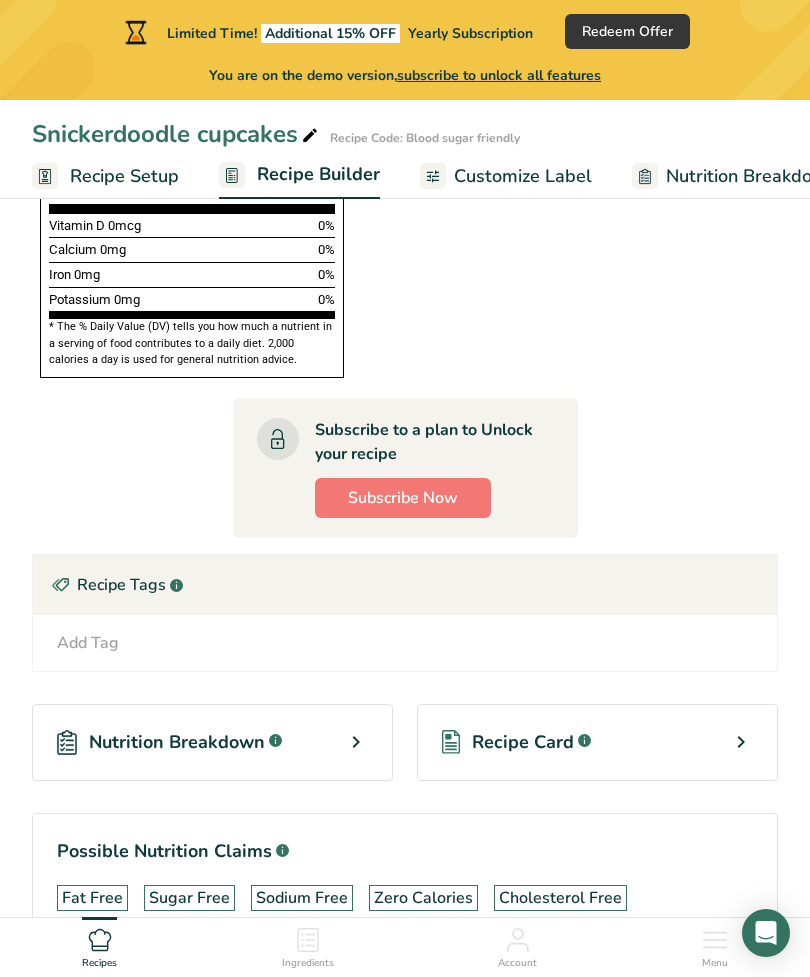 click at bounding box center (356, 742) 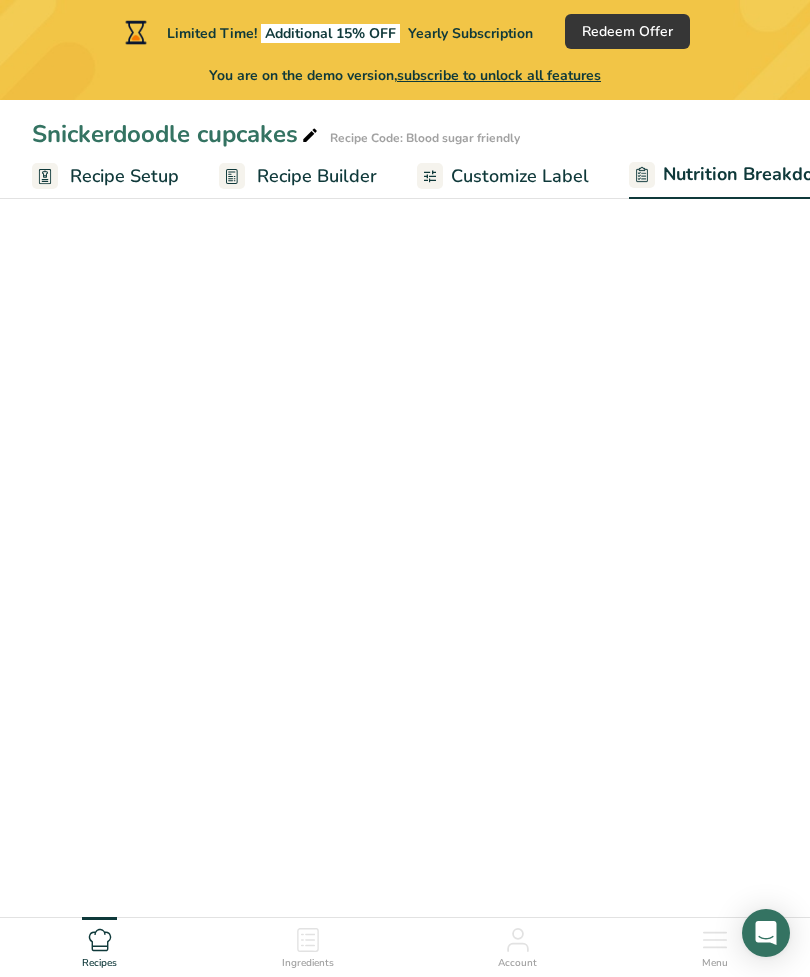 select on "Calories" 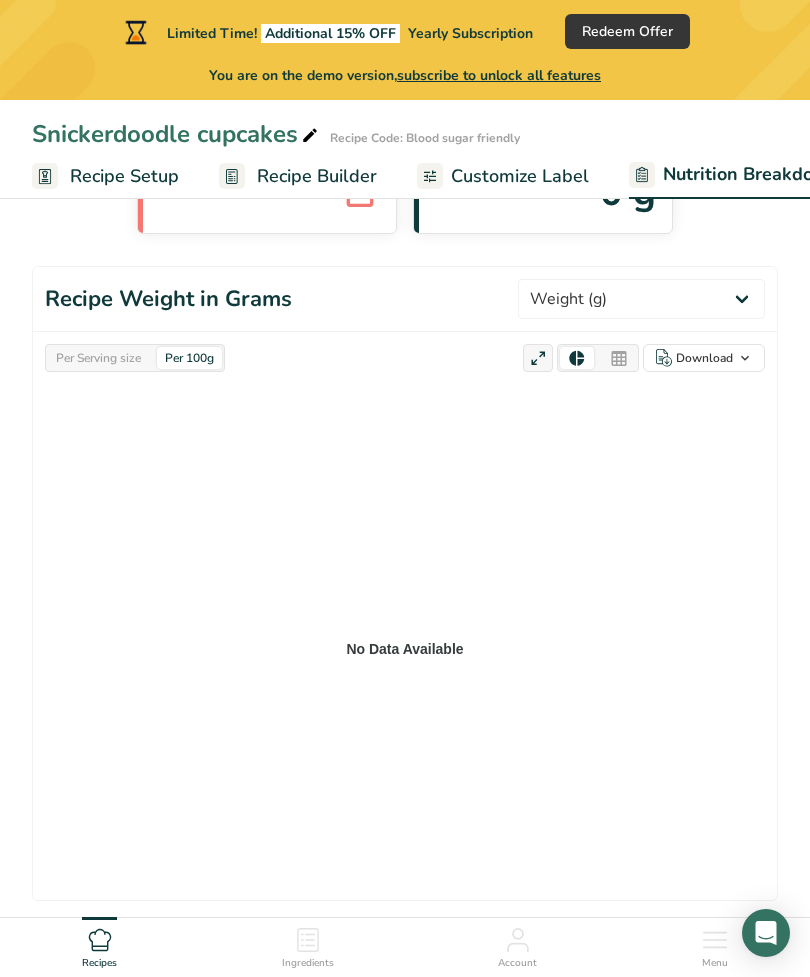 scroll, scrollTop: 300, scrollLeft: 0, axis: vertical 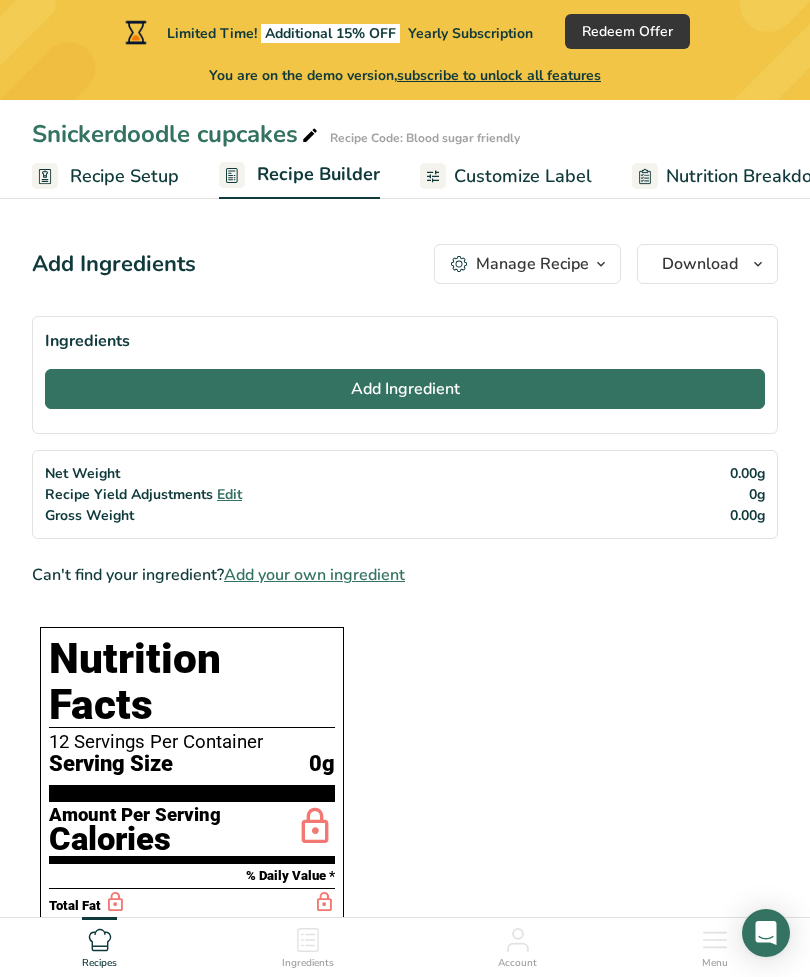 click on "Add Ingredient" at bounding box center (405, 389) 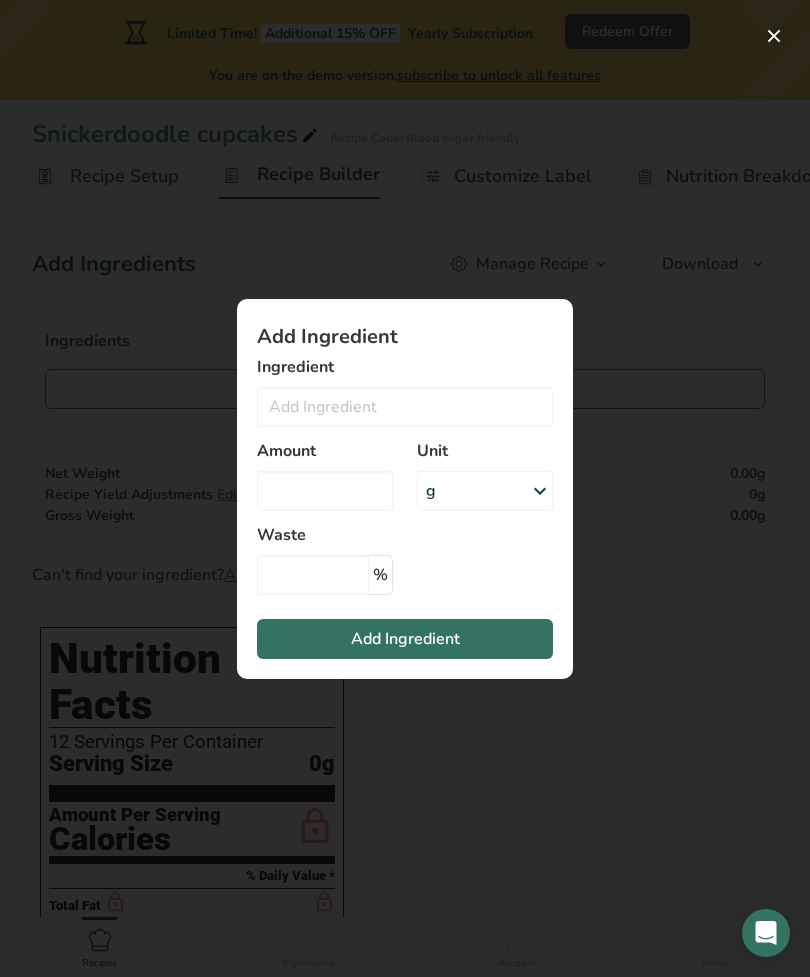 click at bounding box center [405, 488] 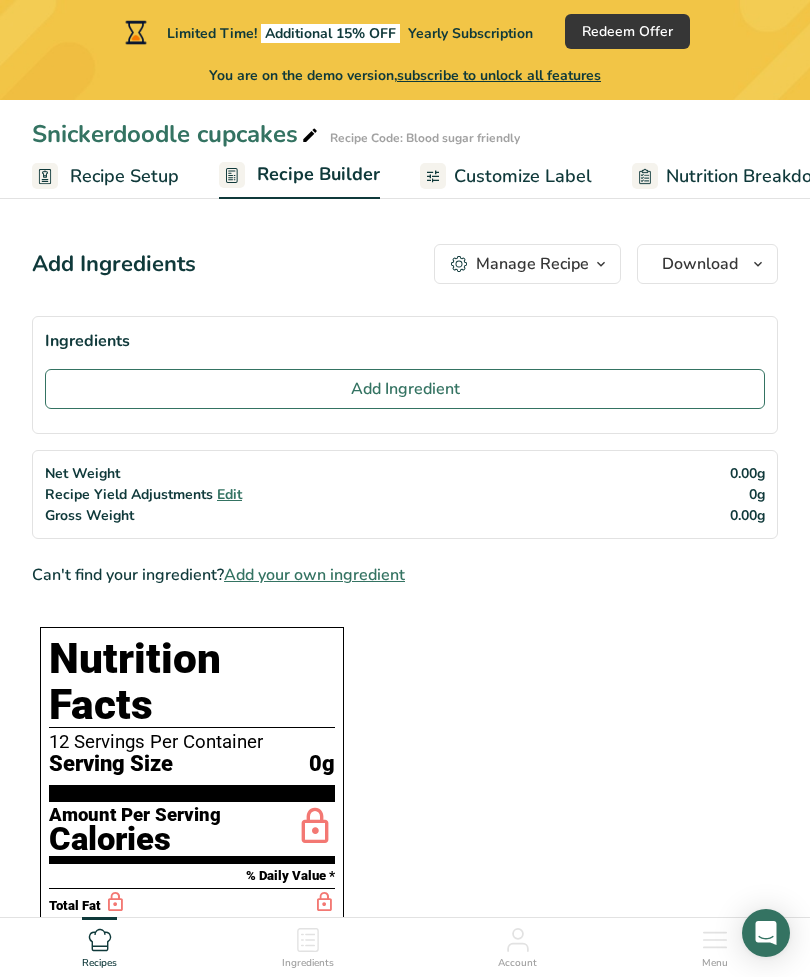 click on "Manage Recipe" at bounding box center [532, 264] 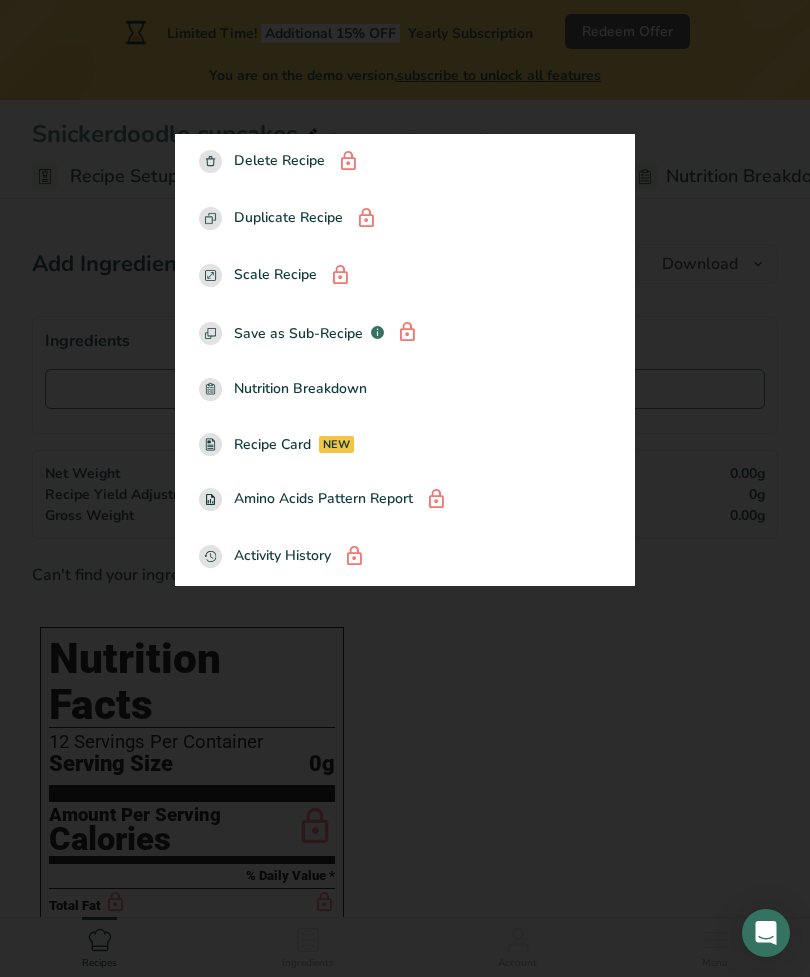 drag, startPoint x: 558, startPoint y: 765, endPoint x: 558, endPoint y: 752, distance: 13 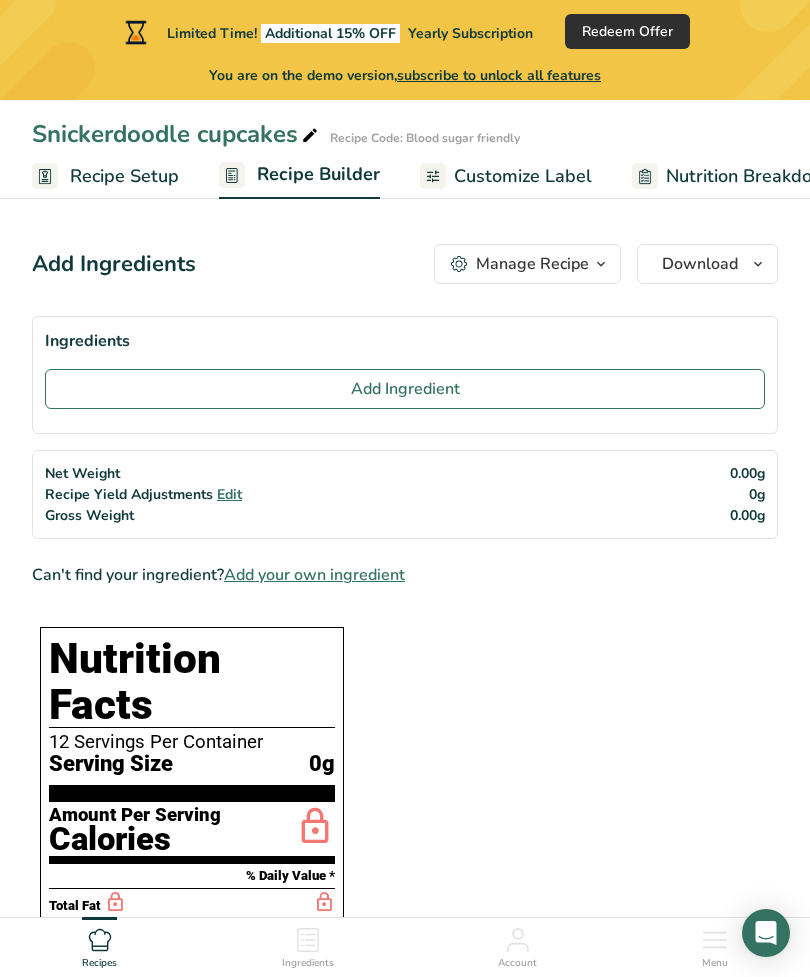 click on "Redeem Offer" at bounding box center (627, 31) 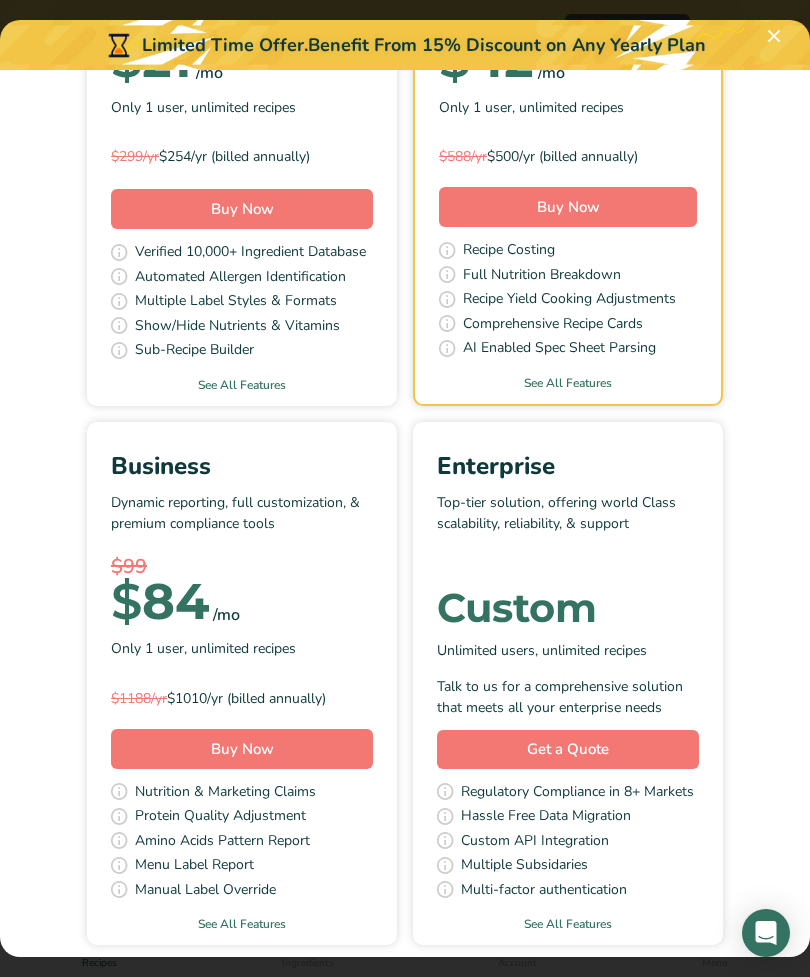 scroll, scrollTop: 346, scrollLeft: 0, axis: vertical 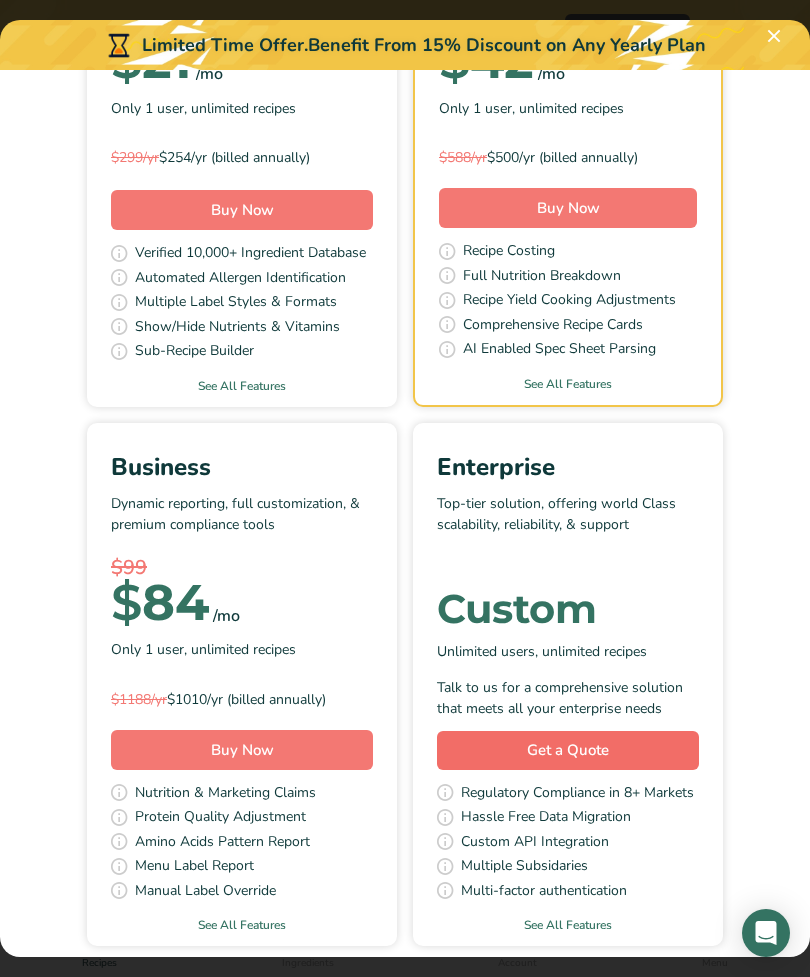 click on "Get a Quote" at bounding box center (568, 750) 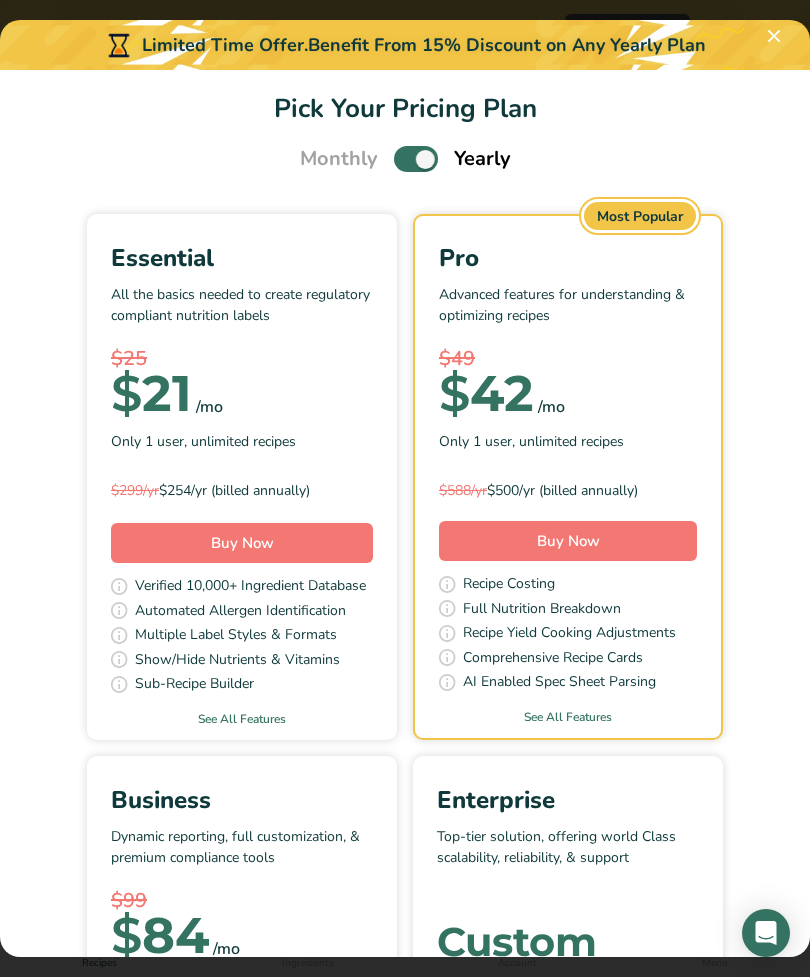 scroll, scrollTop: 12, scrollLeft: 0, axis: vertical 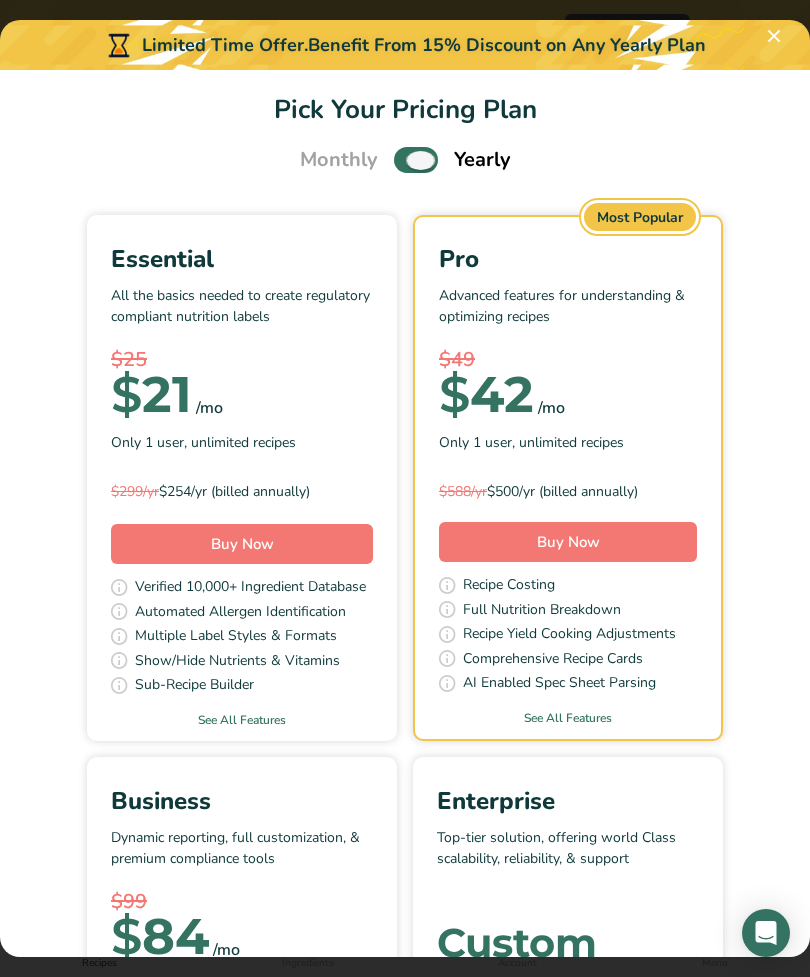 click at bounding box center [416, 159] 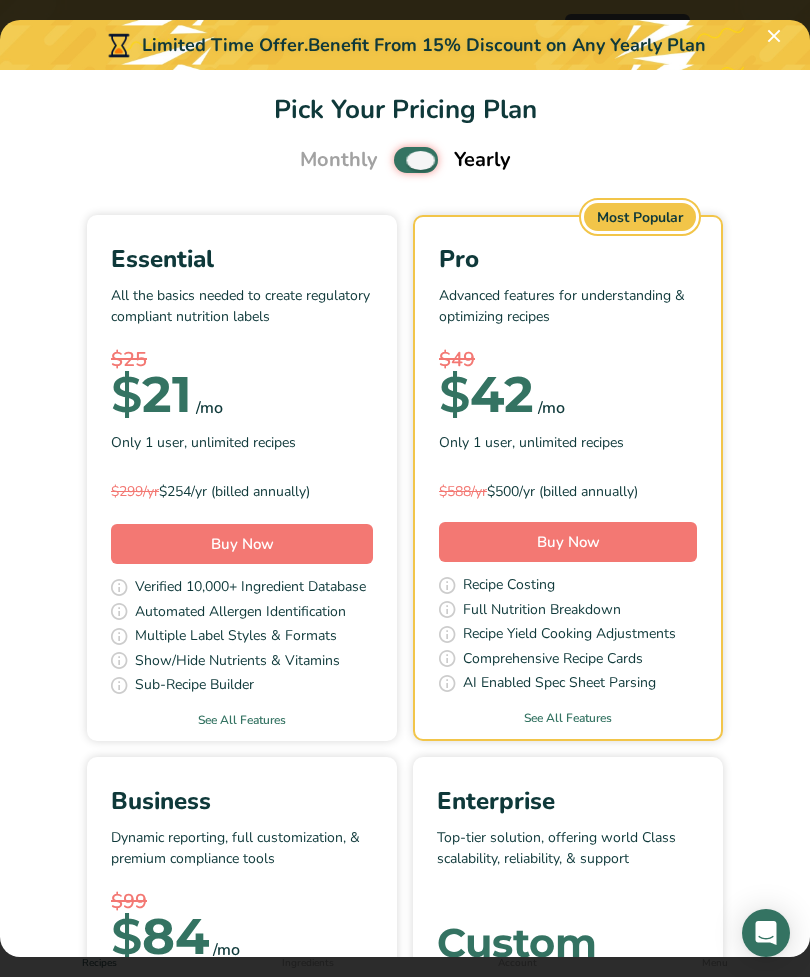 click at bounding box center (400, 160) 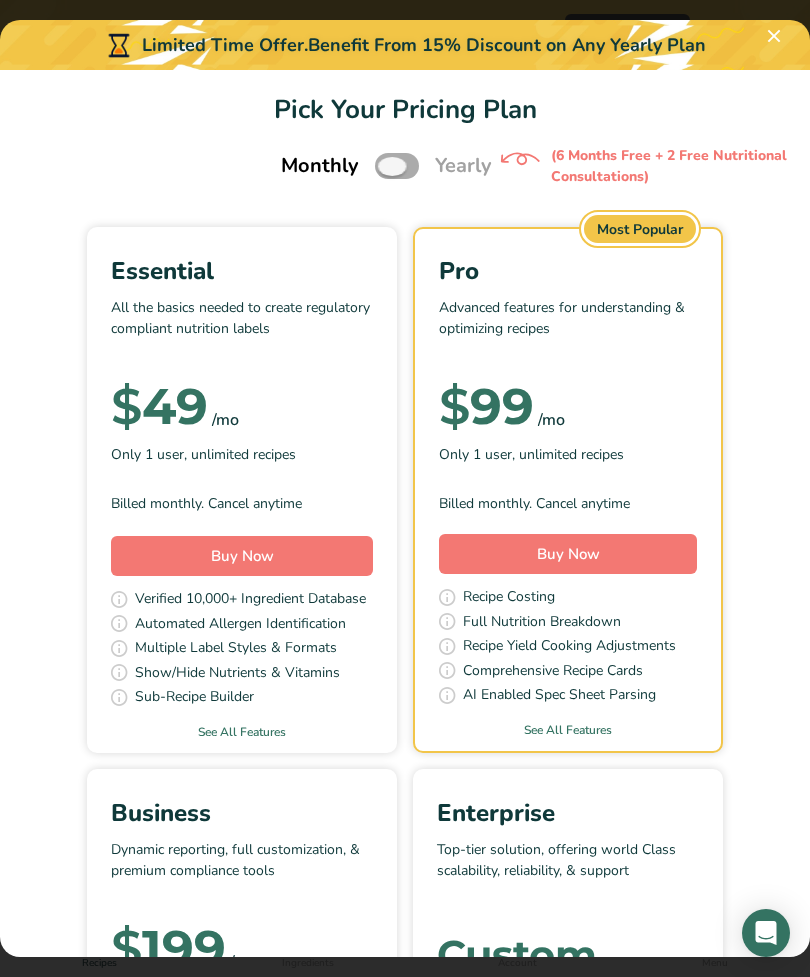 click at bounding box center (397, 165) 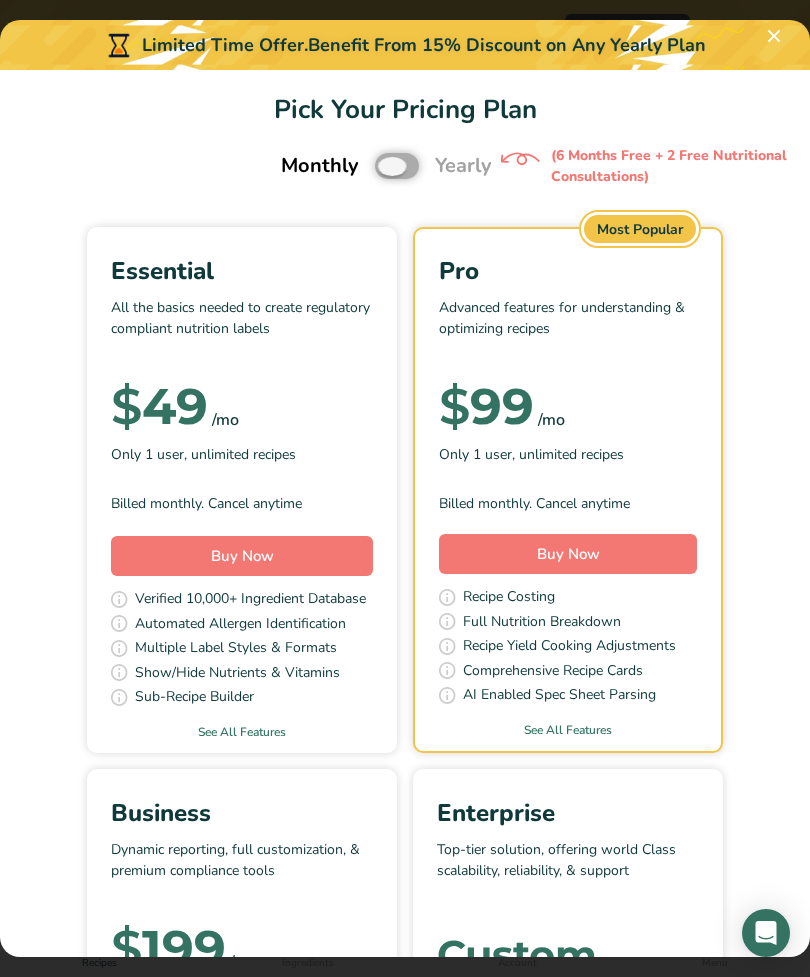 click at bounding box center (381, 166) 